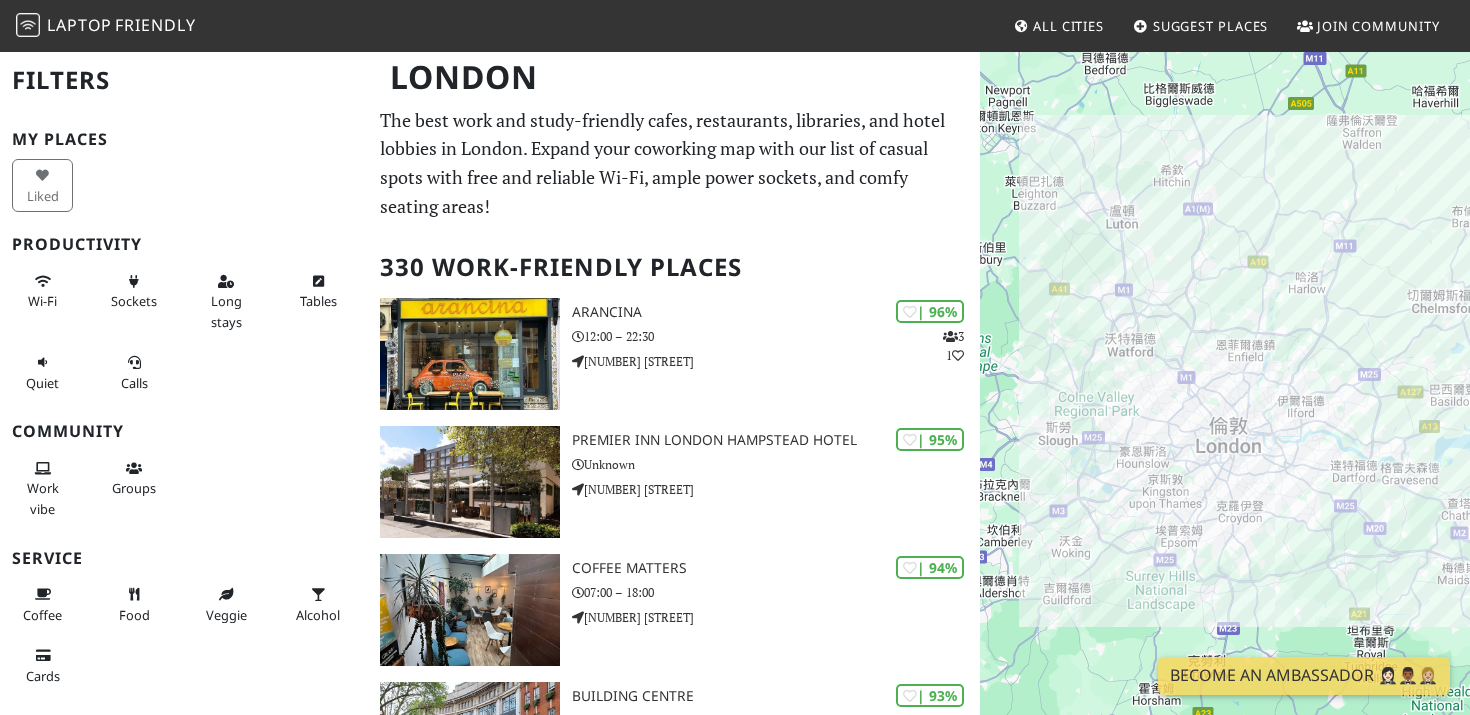 scroll, scrollTop: 0, scrollLeft: 0, axis: both 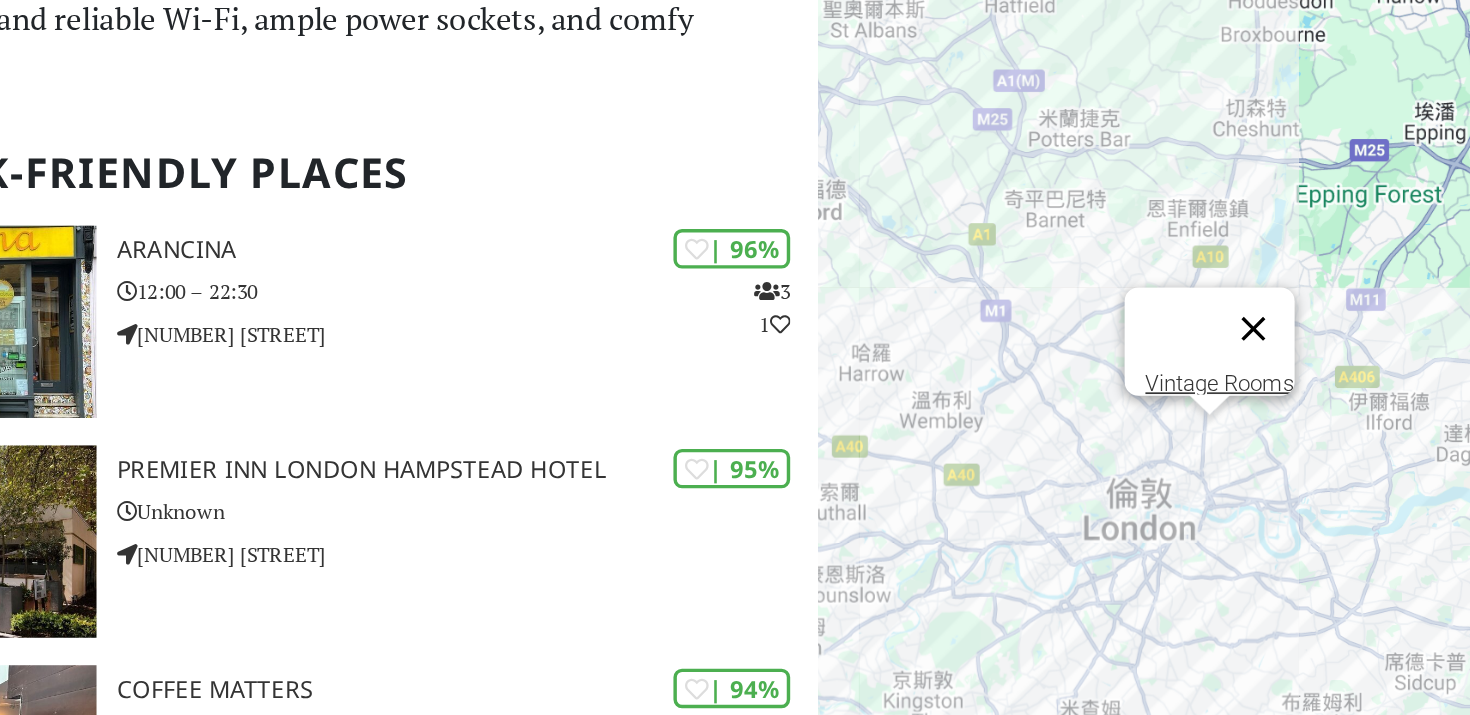 click at bounding box center [1234, 358] 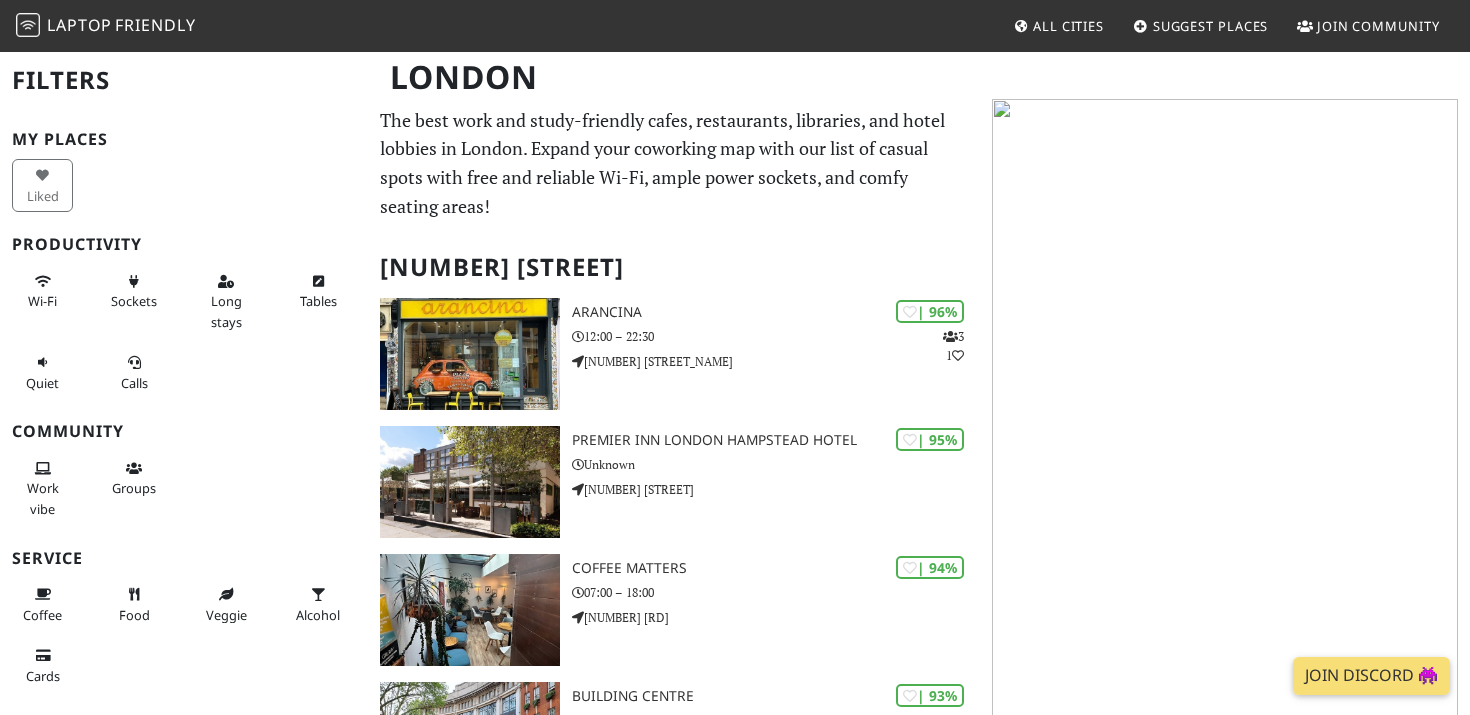 scroll, scrollTop: 0, scrollLeft: 0, axis: both 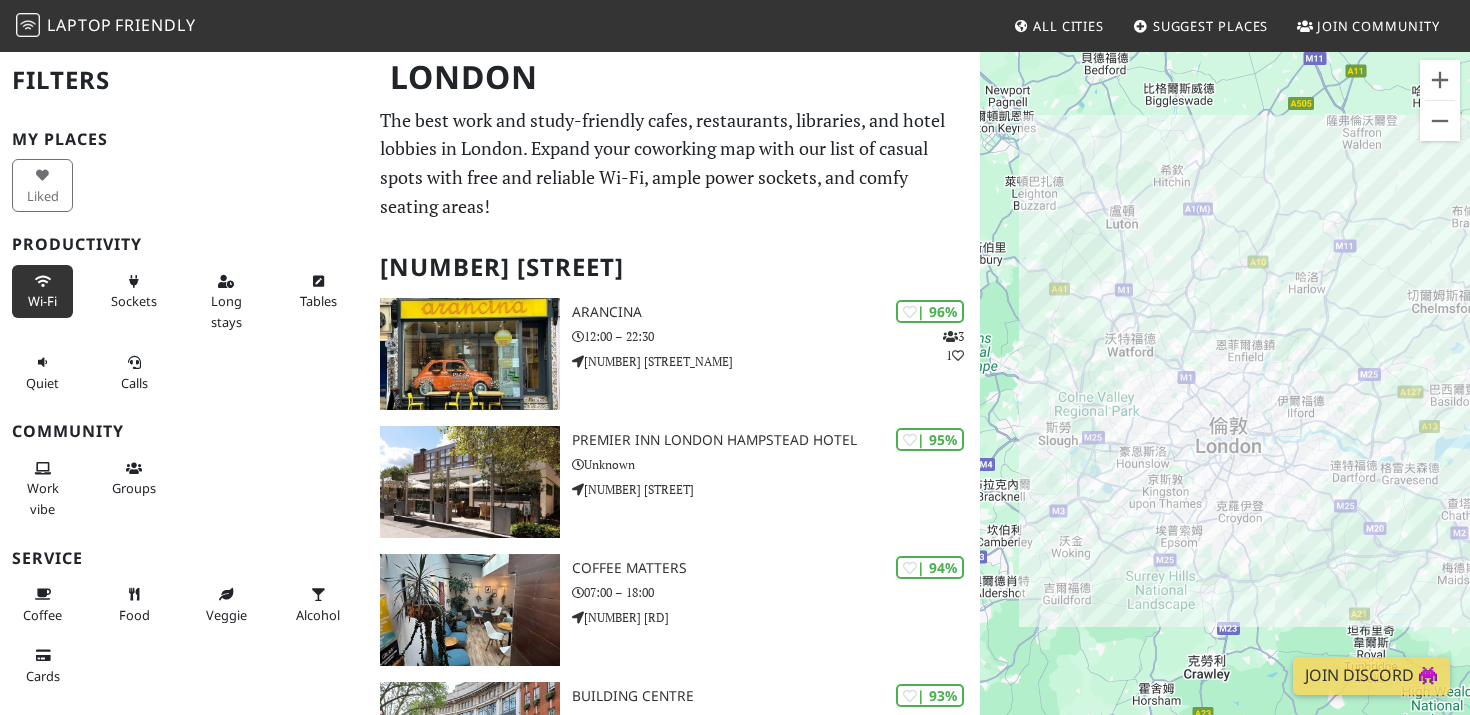 click on "Wi-Fi" at bounding box center [42, 301] 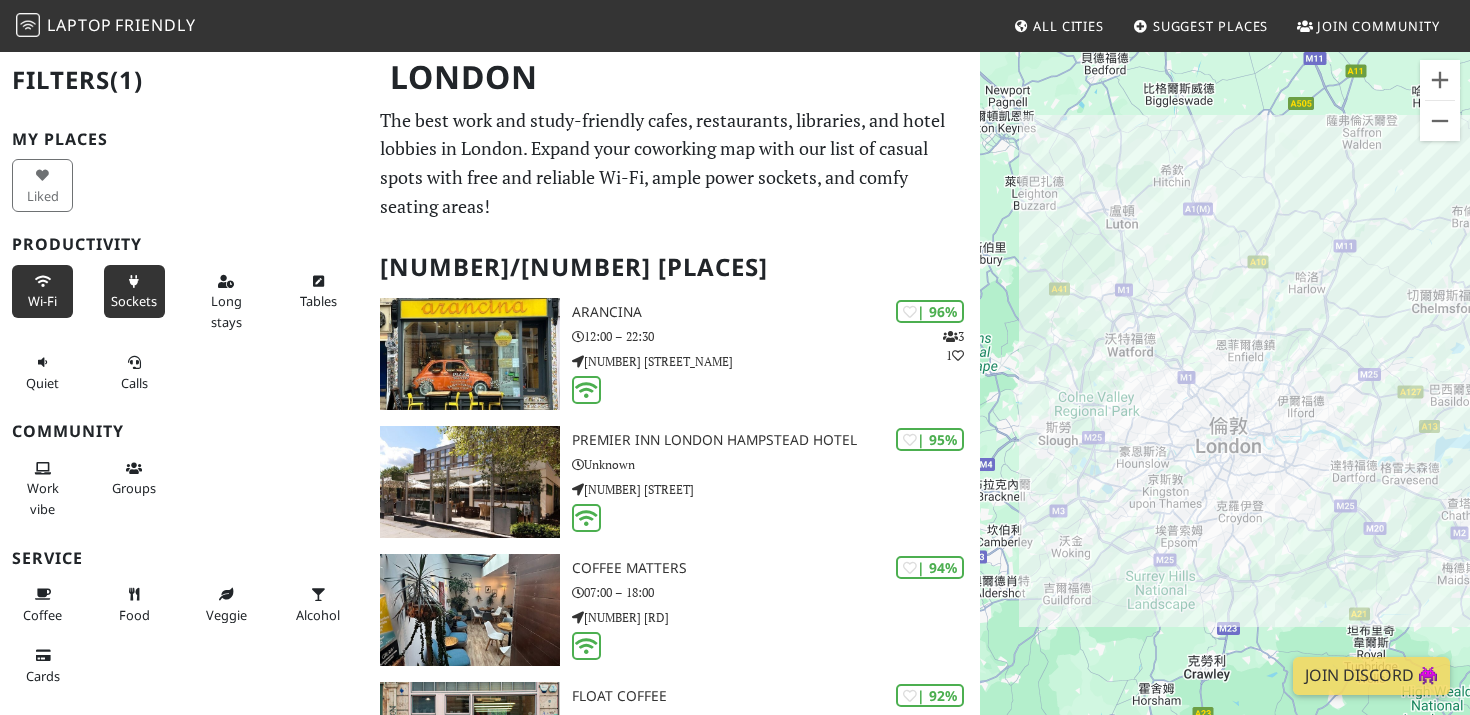 click on "Sockets" at bounding box center [134, 291] 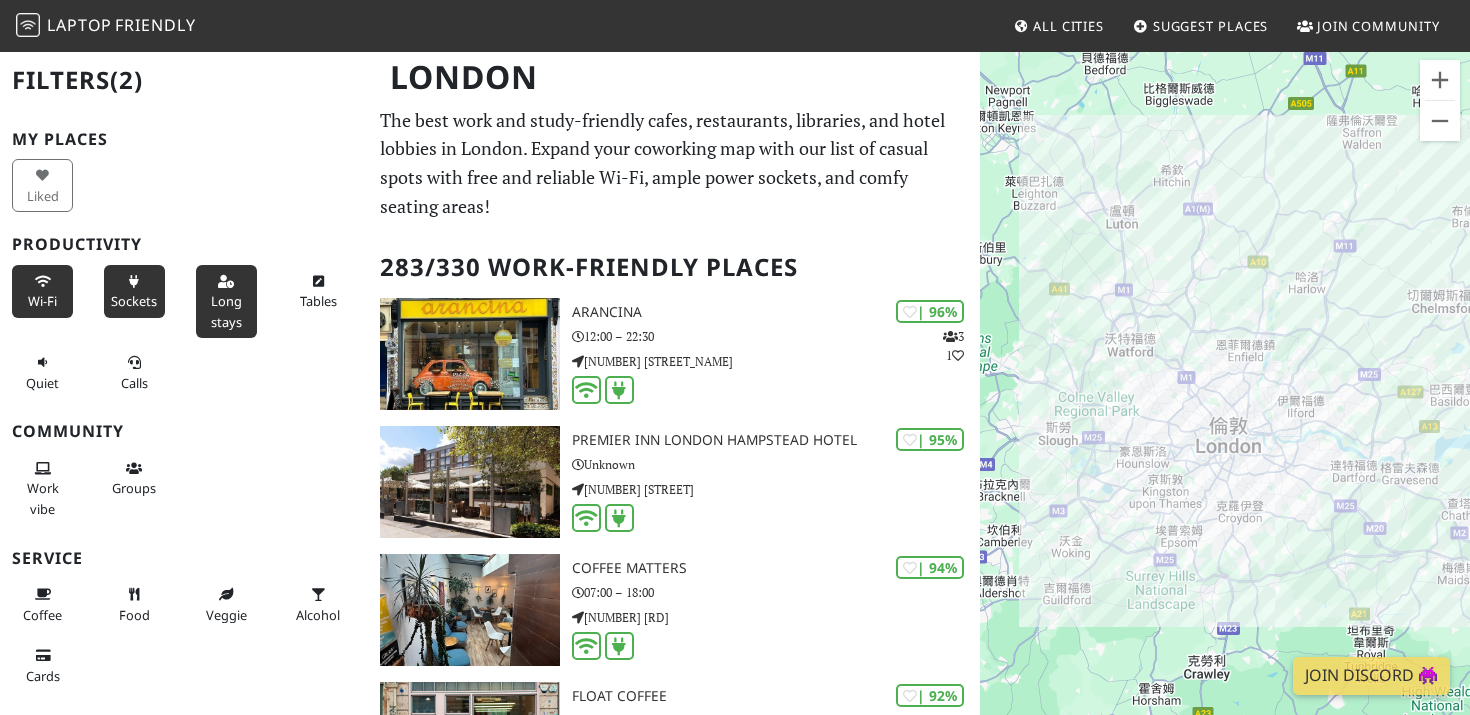click on "Long stays" at bounding box center (226, 301) 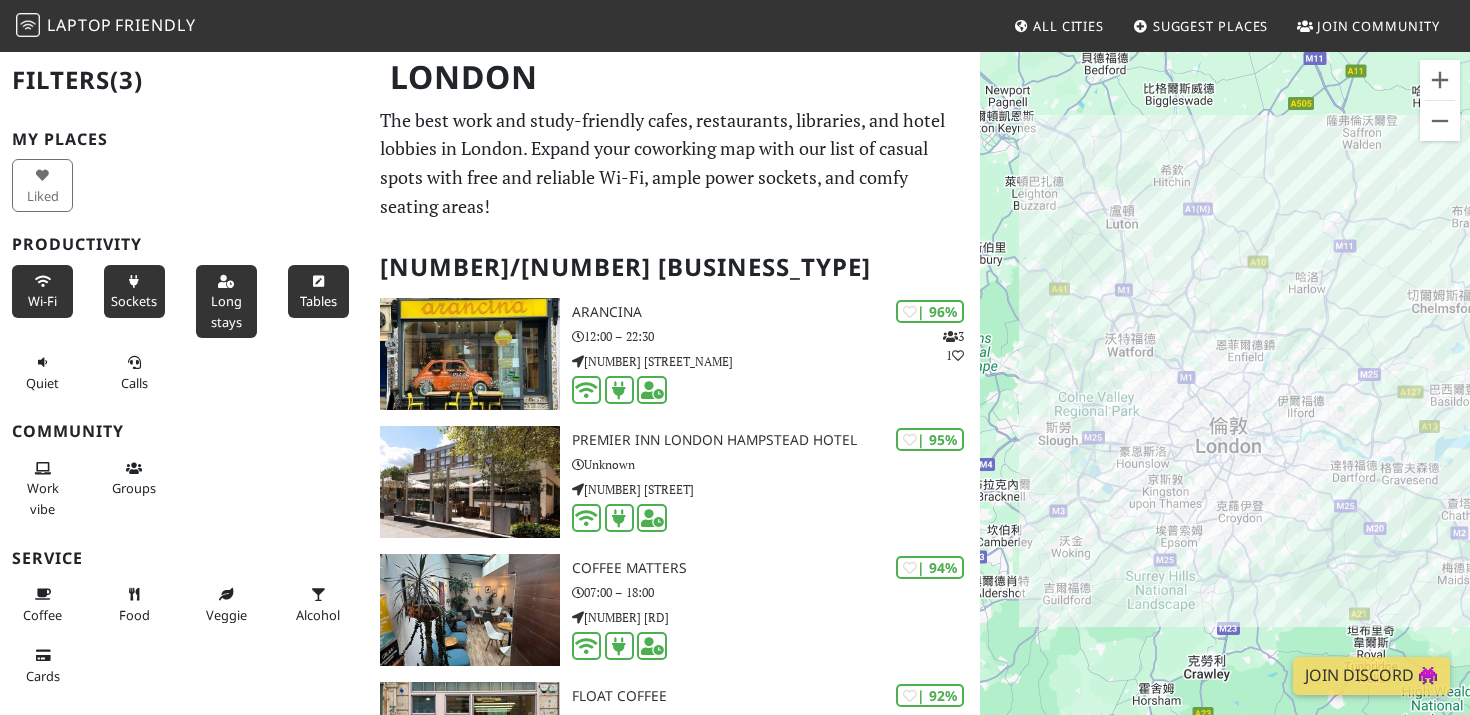 click on "Tables" at bounding box center [318, 301] 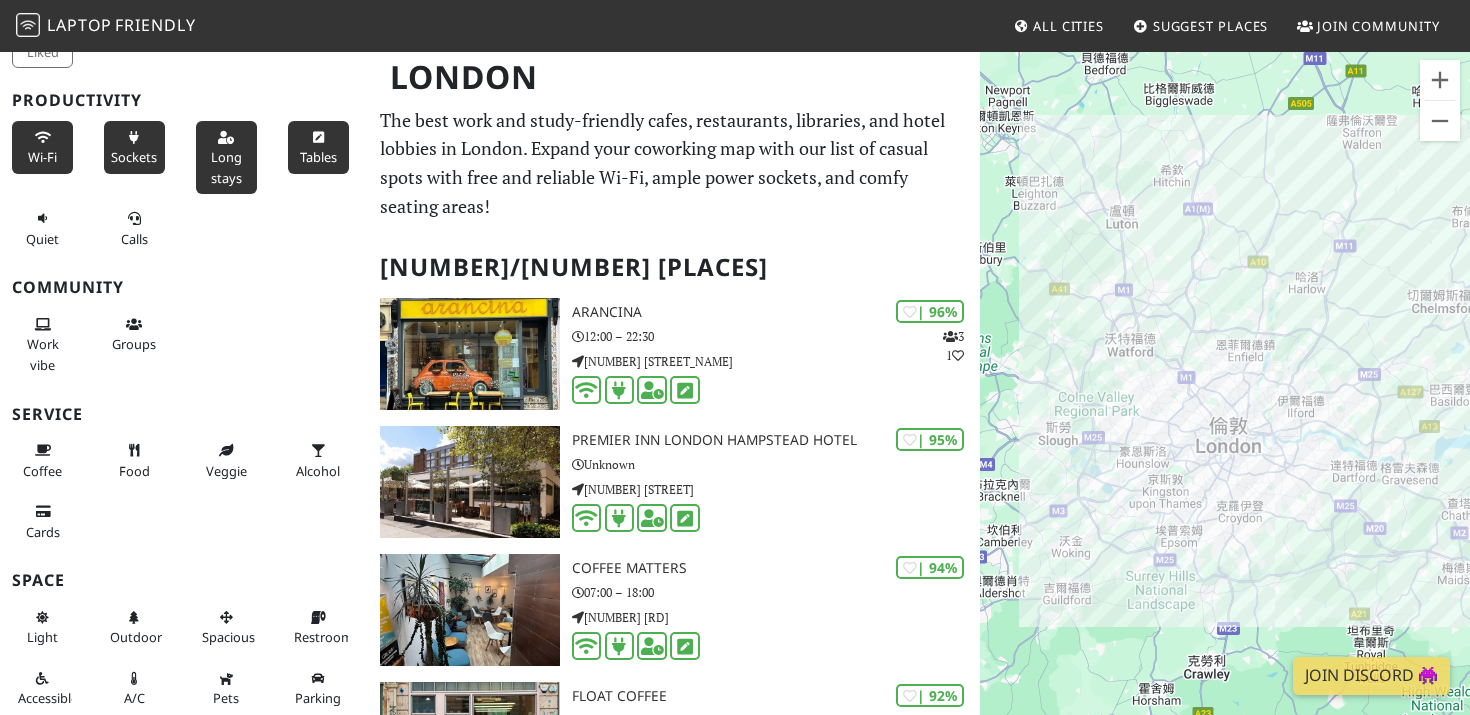 scroll, scrollTop: 148, scrollLeft: 0, axis: vertical 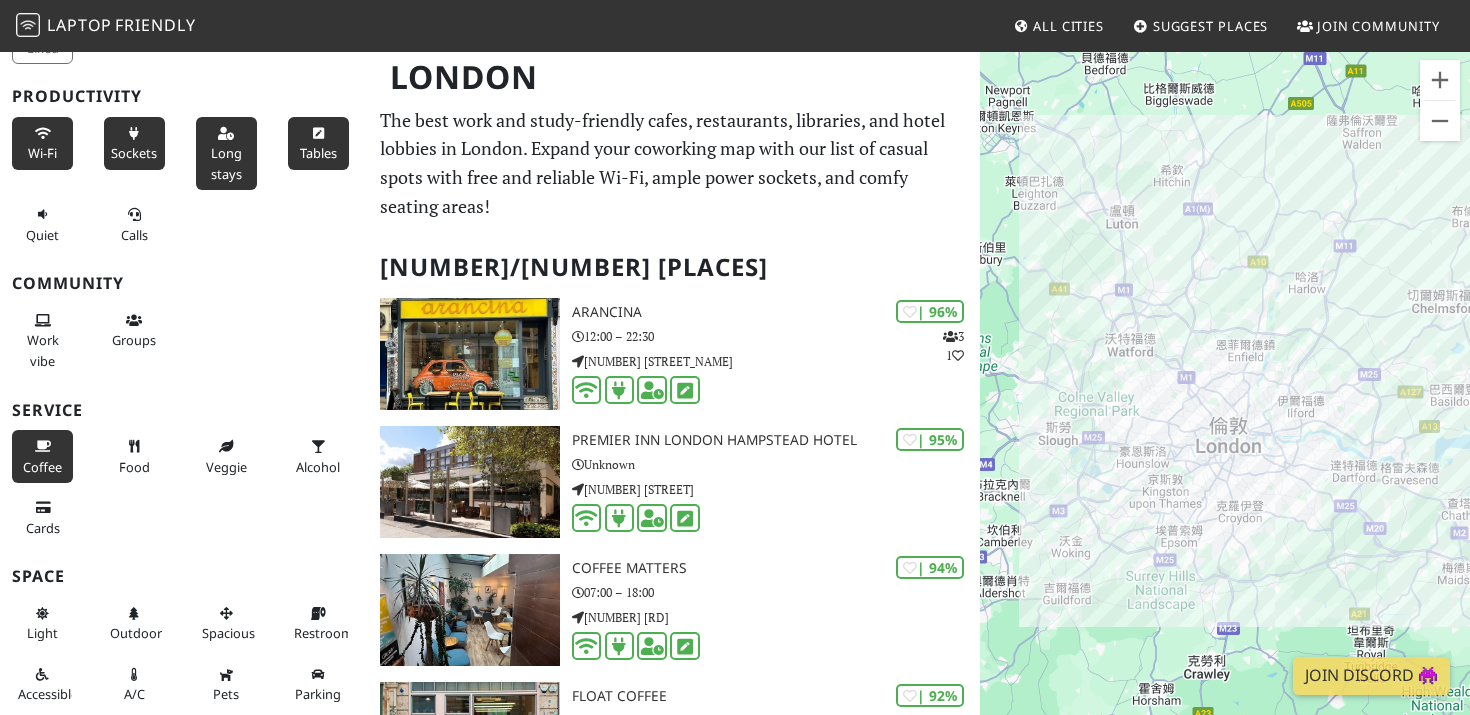 click on "Coffee" at bounding box center [42, 456] 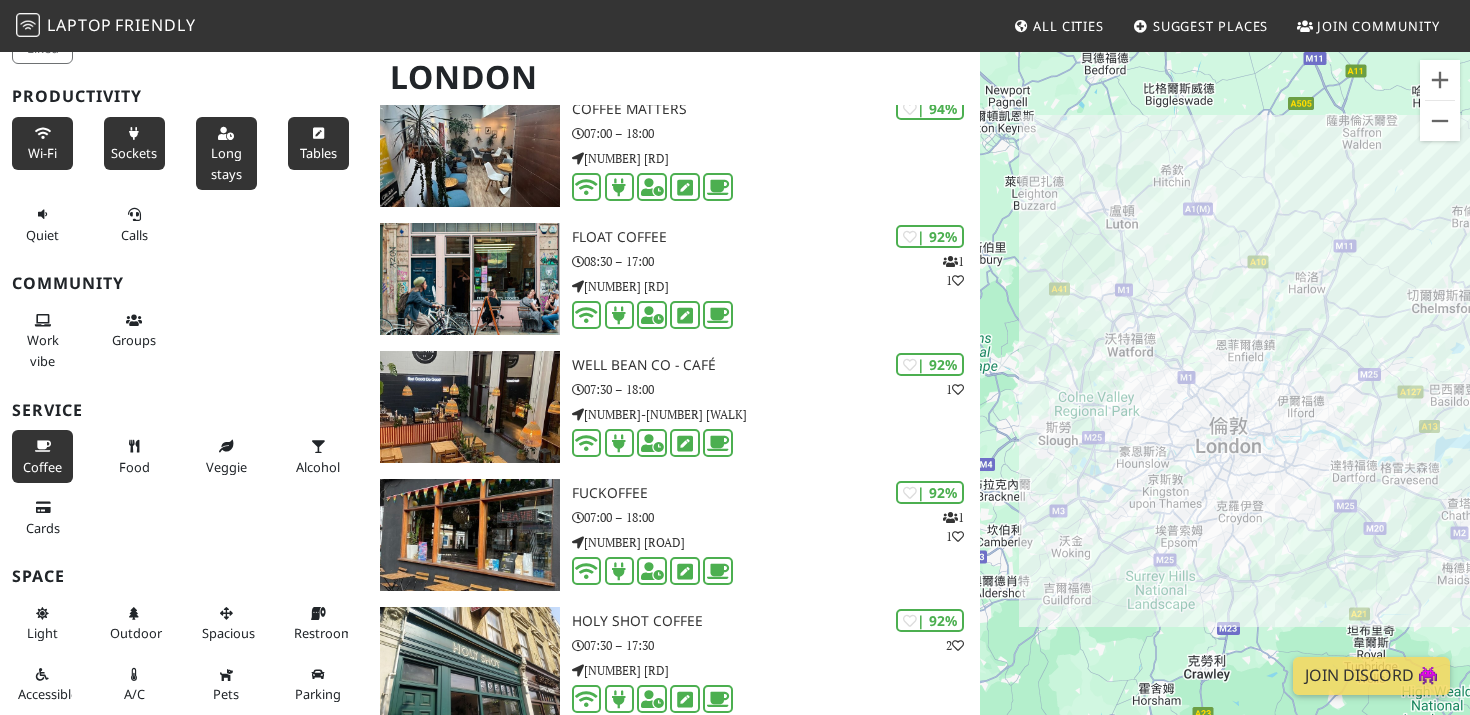 scroll, scrollTop: 460, scrollLeft: 0, axis: vertical 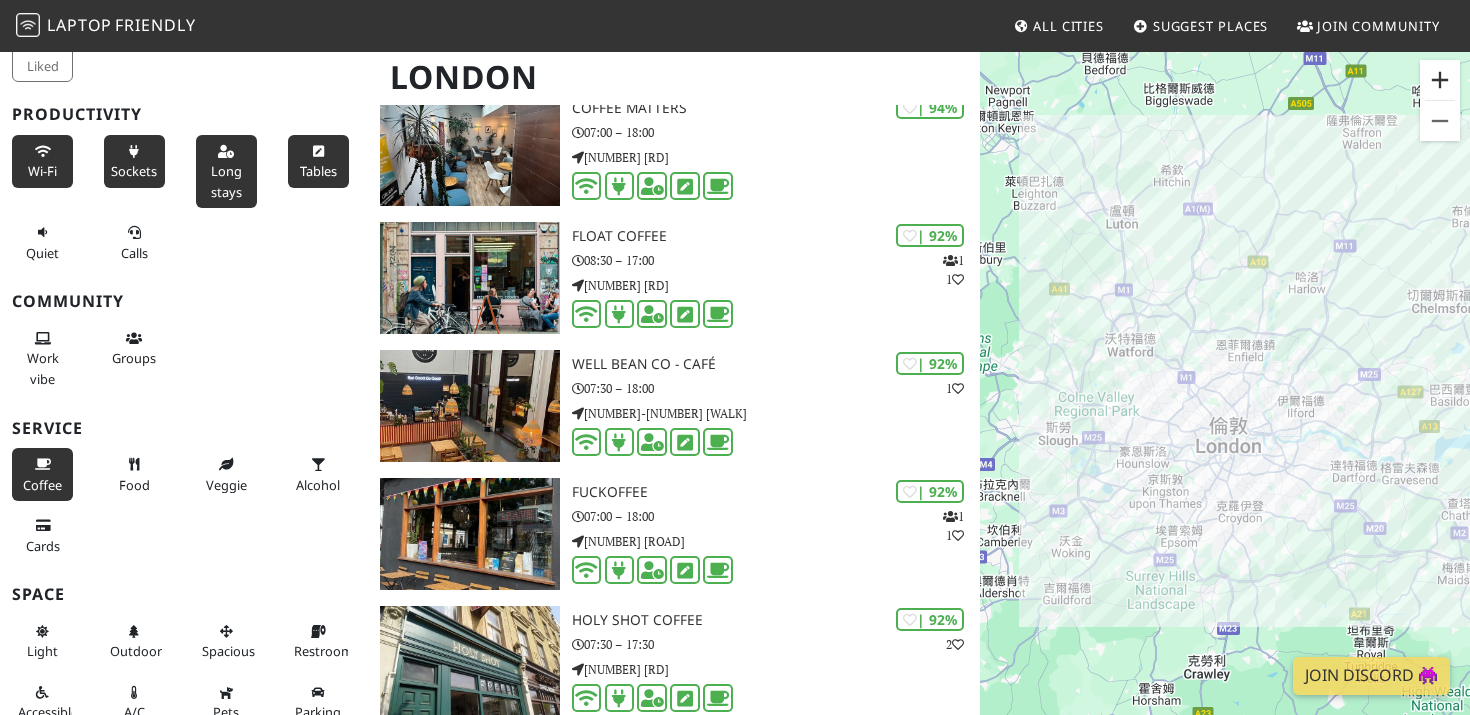 click at bounding box center (1440, 80) 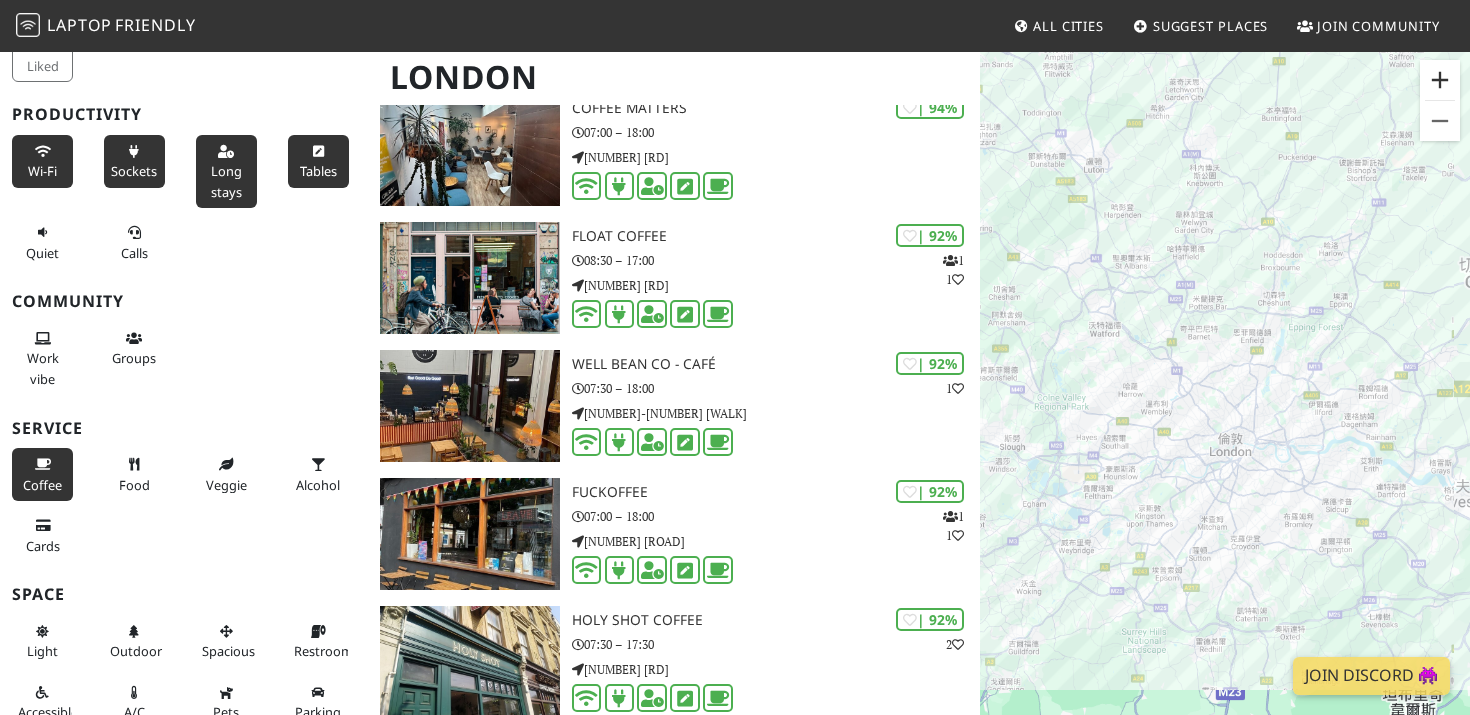click at bounding box center [1440, 80] 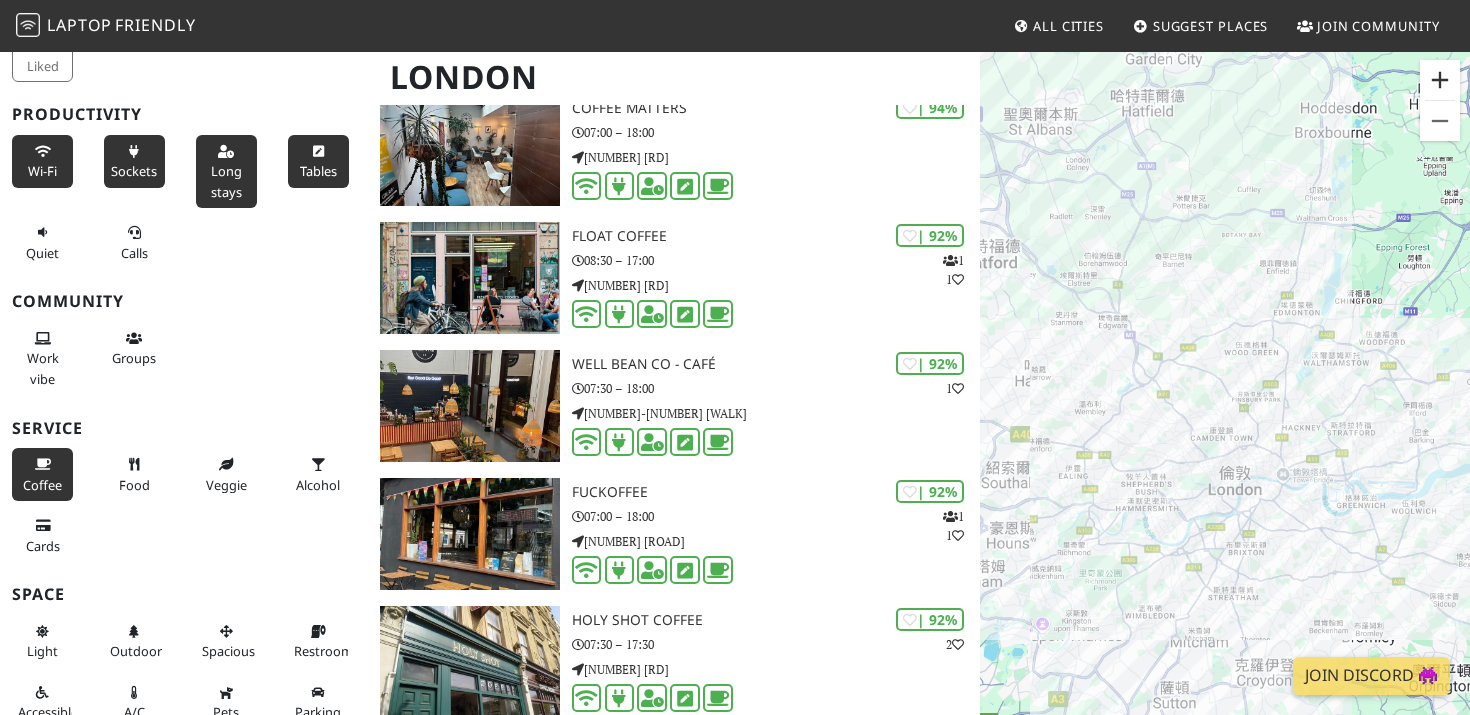 click at bounding box center [1440, 80] 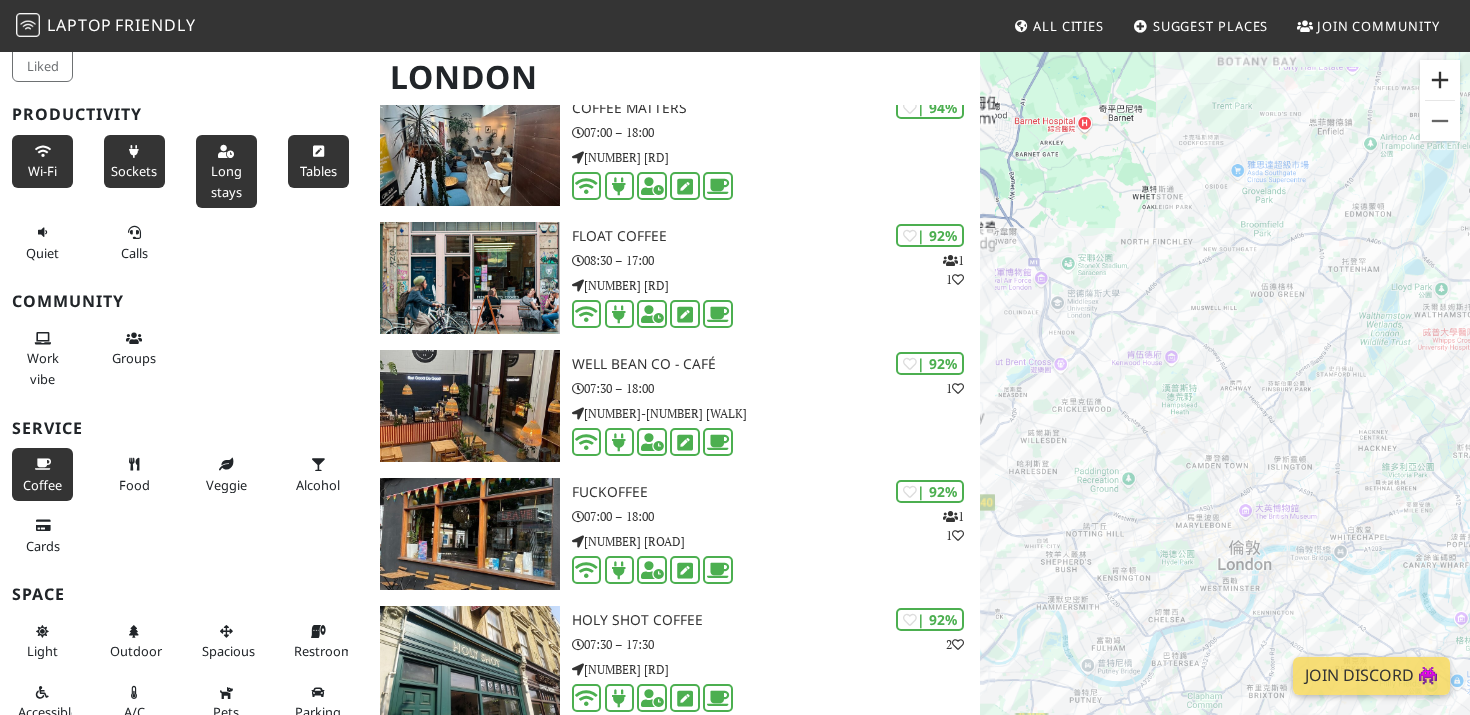 click at bounding box center (1440, 80) 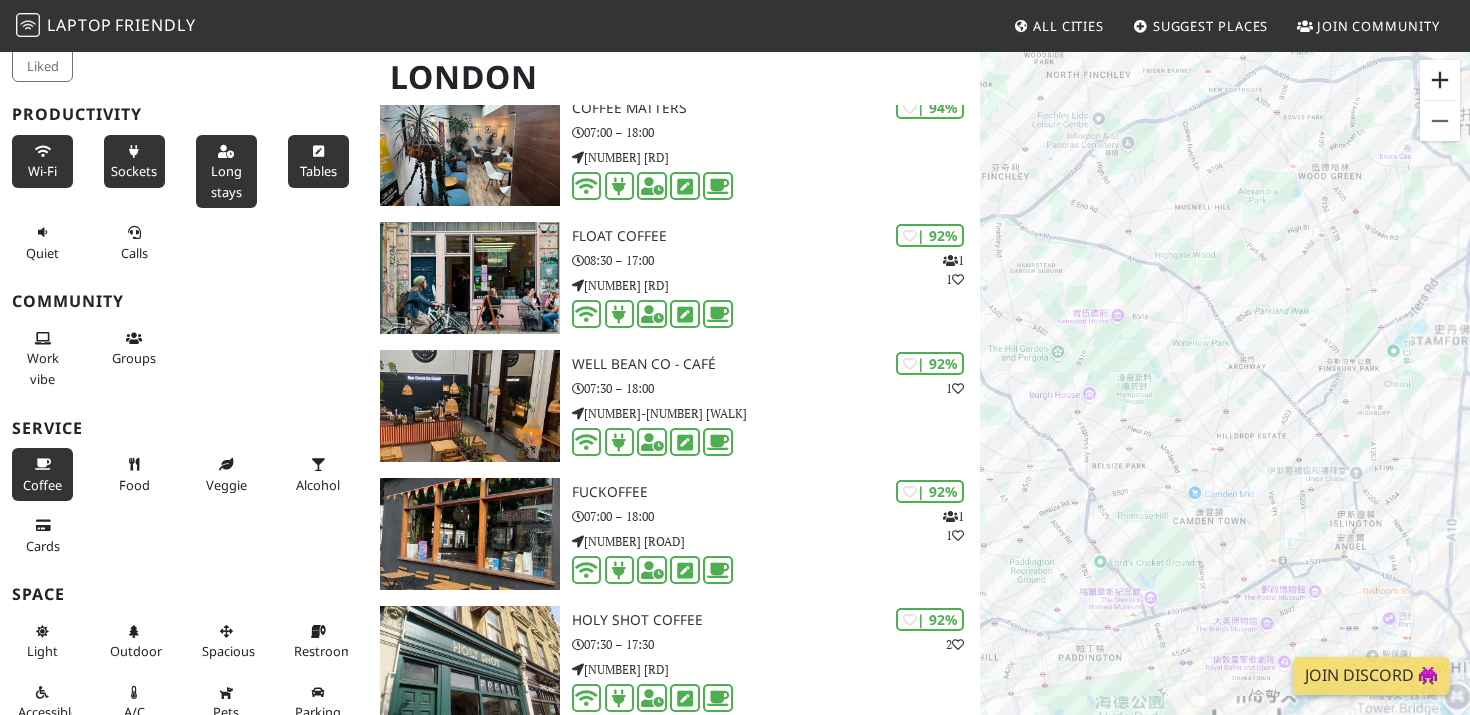 click at bounding box center (1440, 80) 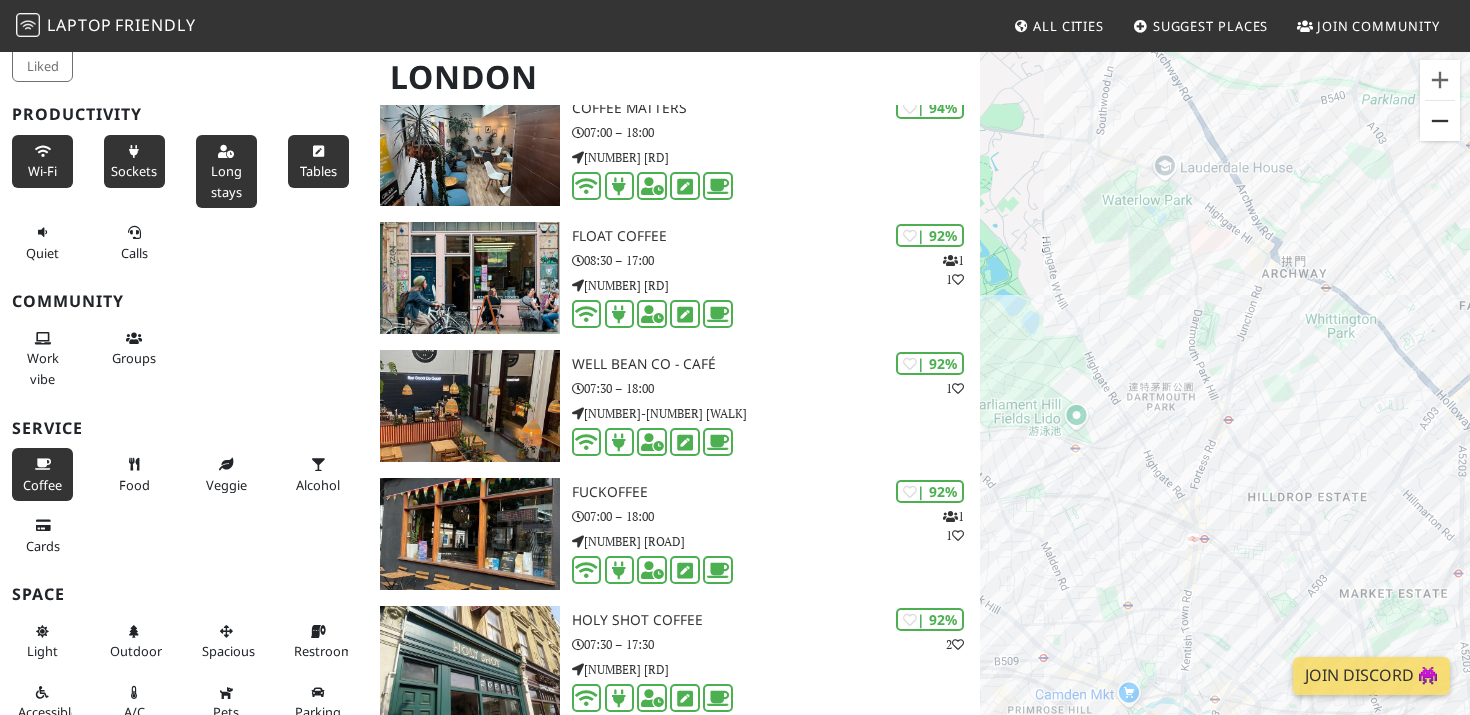 click at bounding box center (1440, 121) 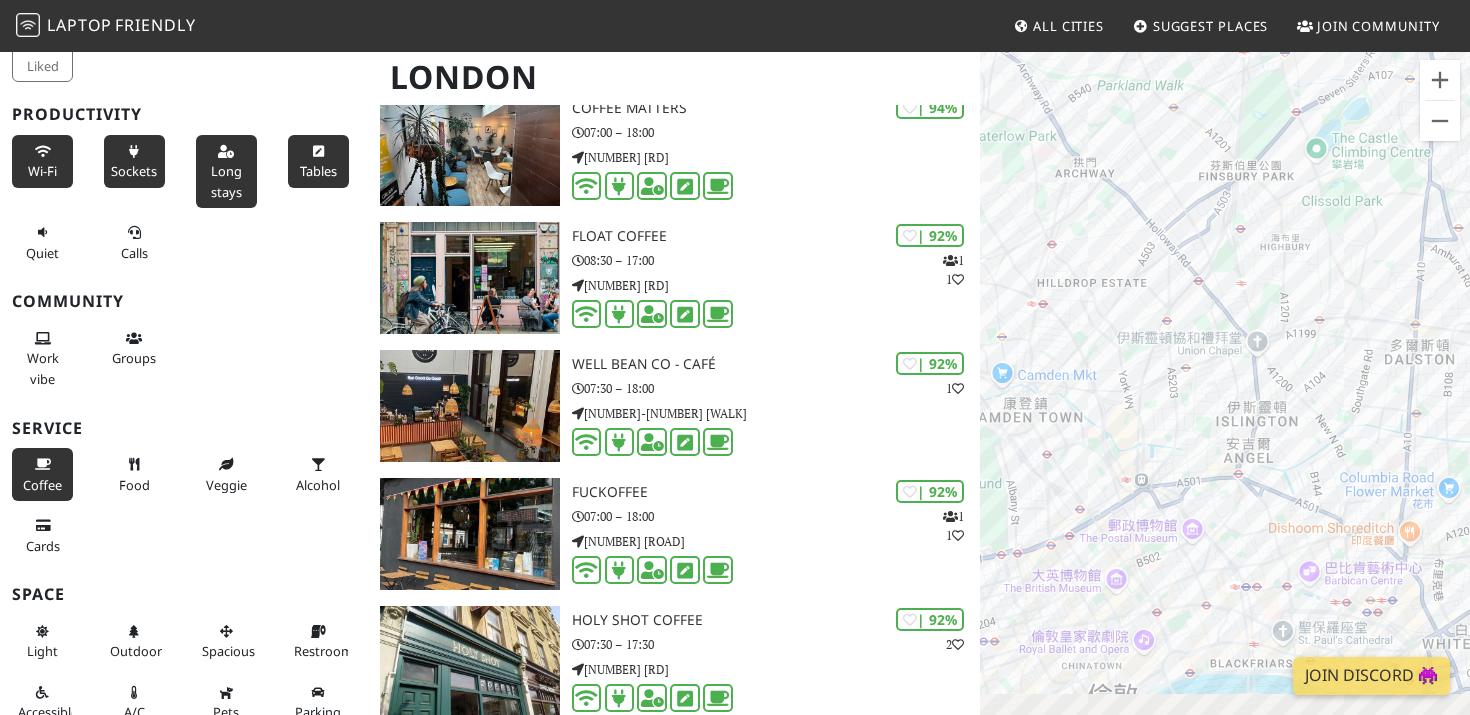 drag, startPoint x: 1343, startPoint y: 356, endPoint x: 1165, endPoint y: 180, distance: 250.3198 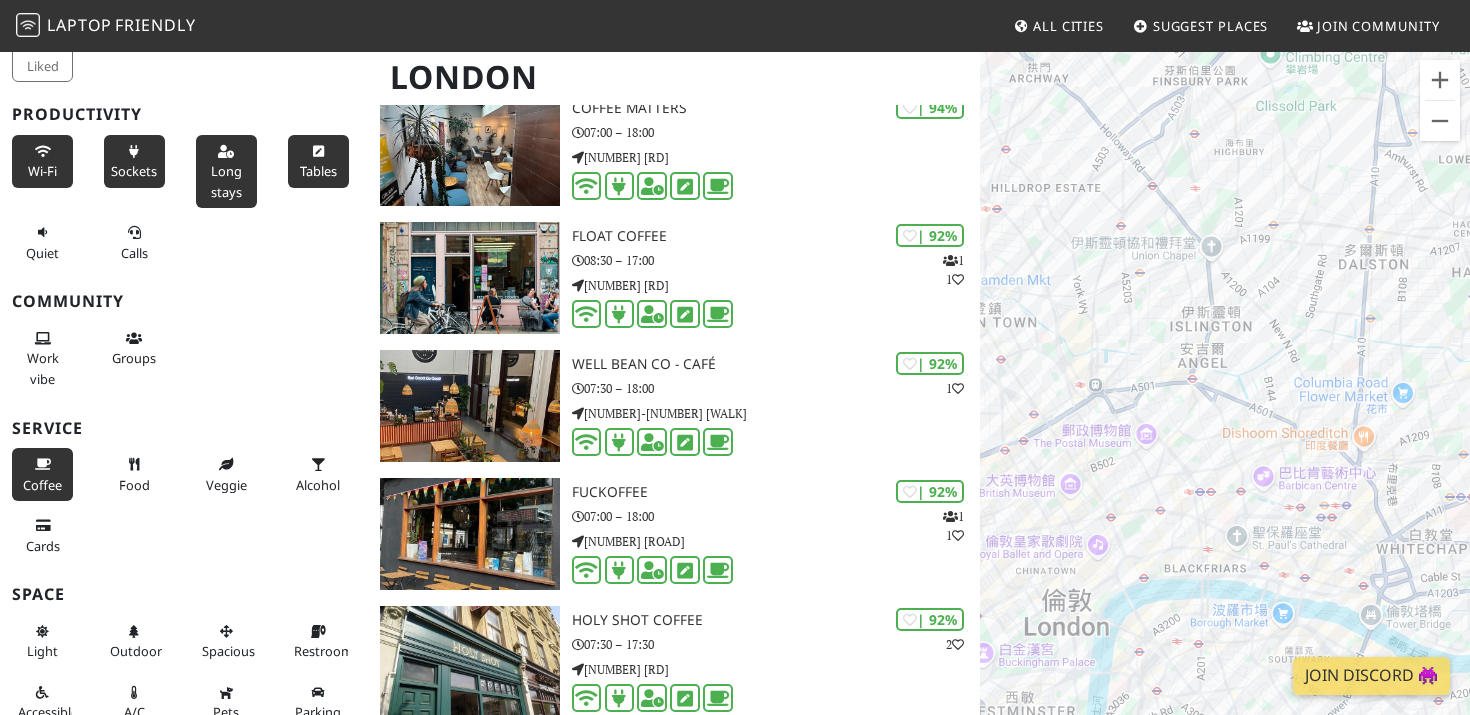 drag, startPoint x: 1194, startPoint y: 414, endPoint x: 1136, endPoint y: 284, distance: 142.35168 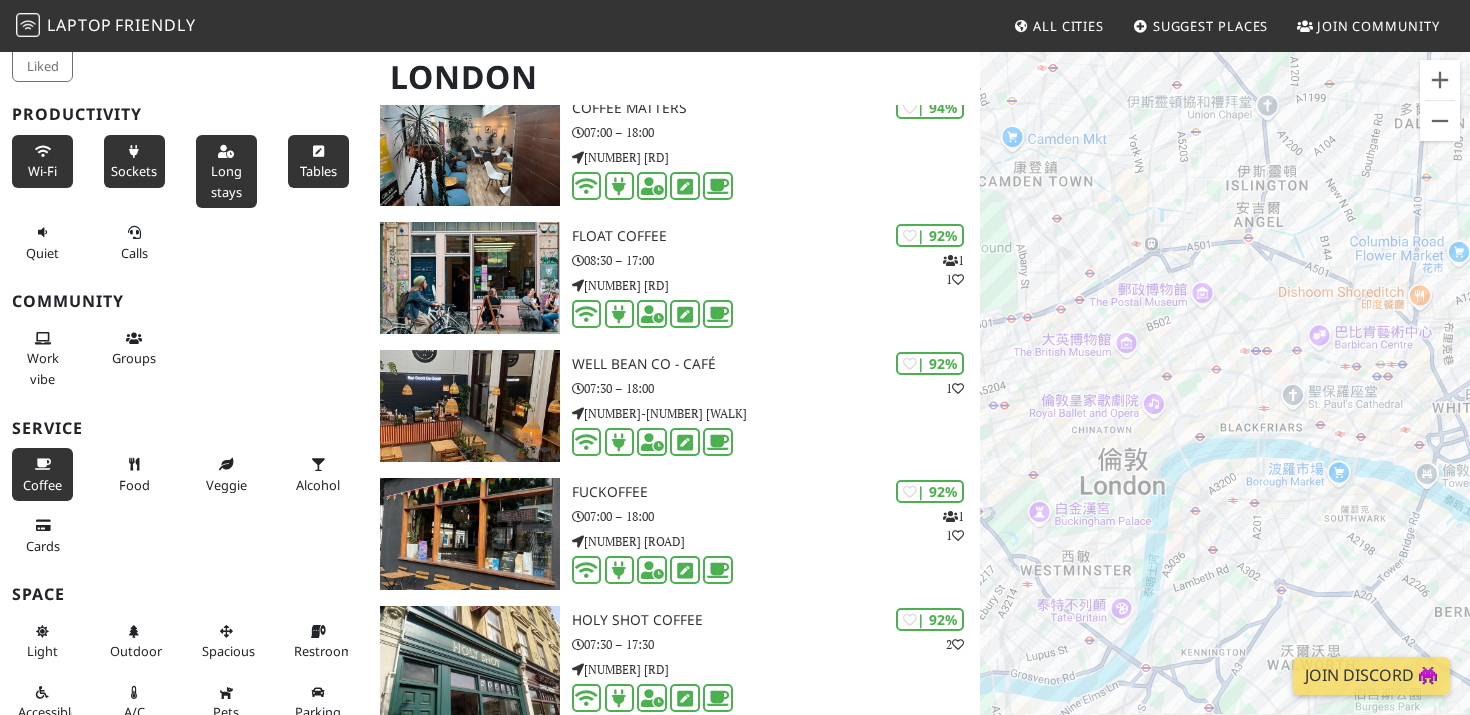 drag, startPoint x: 1157, startPoint y: 344, endPoint x: 1226, endPoint y: 235, distance: 129.00388 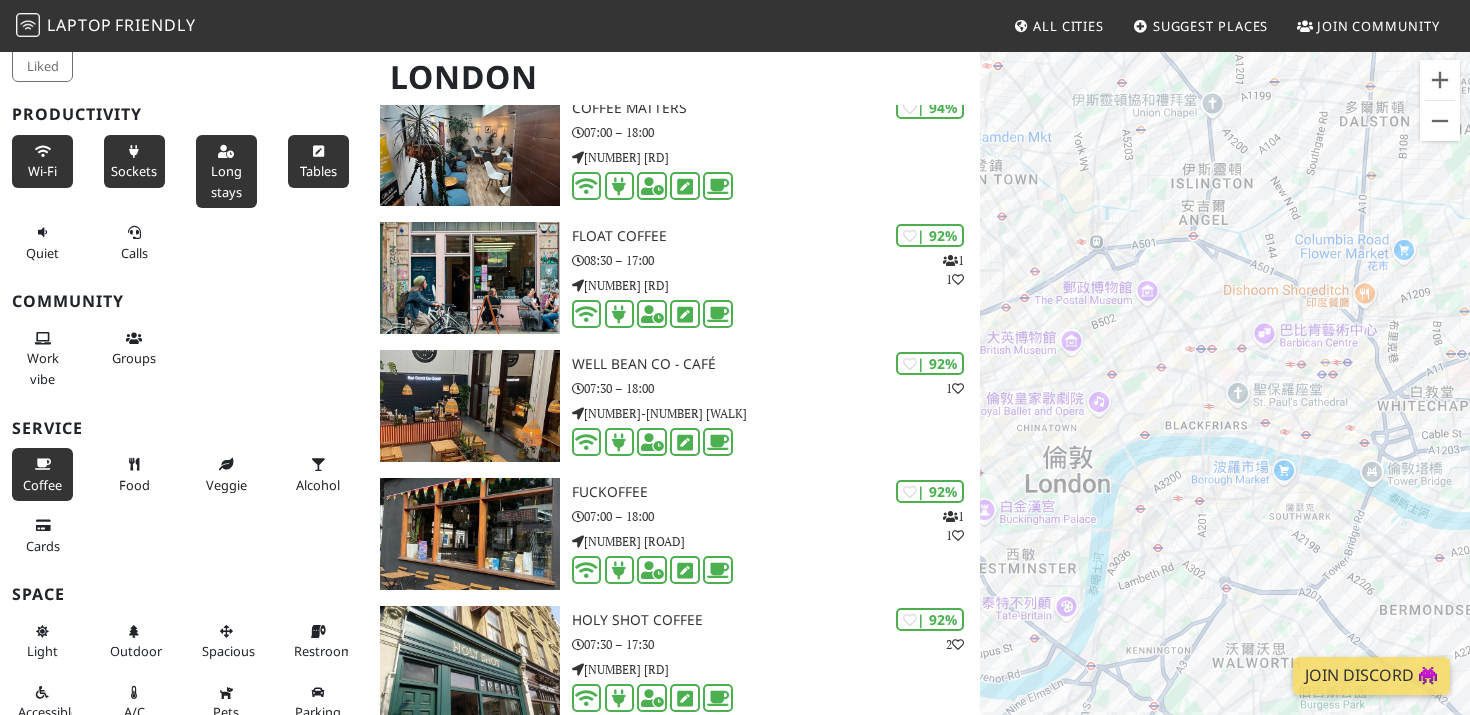 drag, startPoint x: 1414, startPoint y: 207, endPoint x: 1216, endPoint y: 206, distance: 198.00252 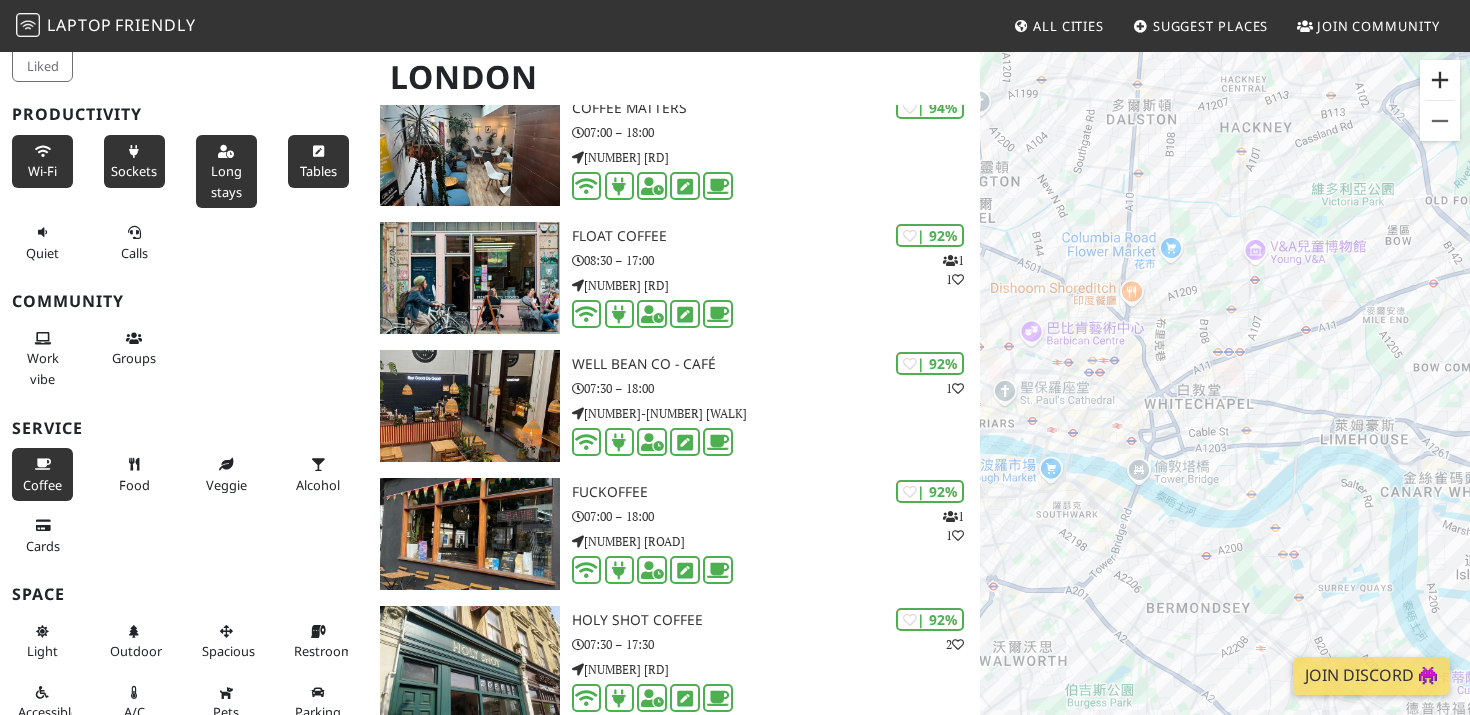 click at bounding box center [1440, 80] 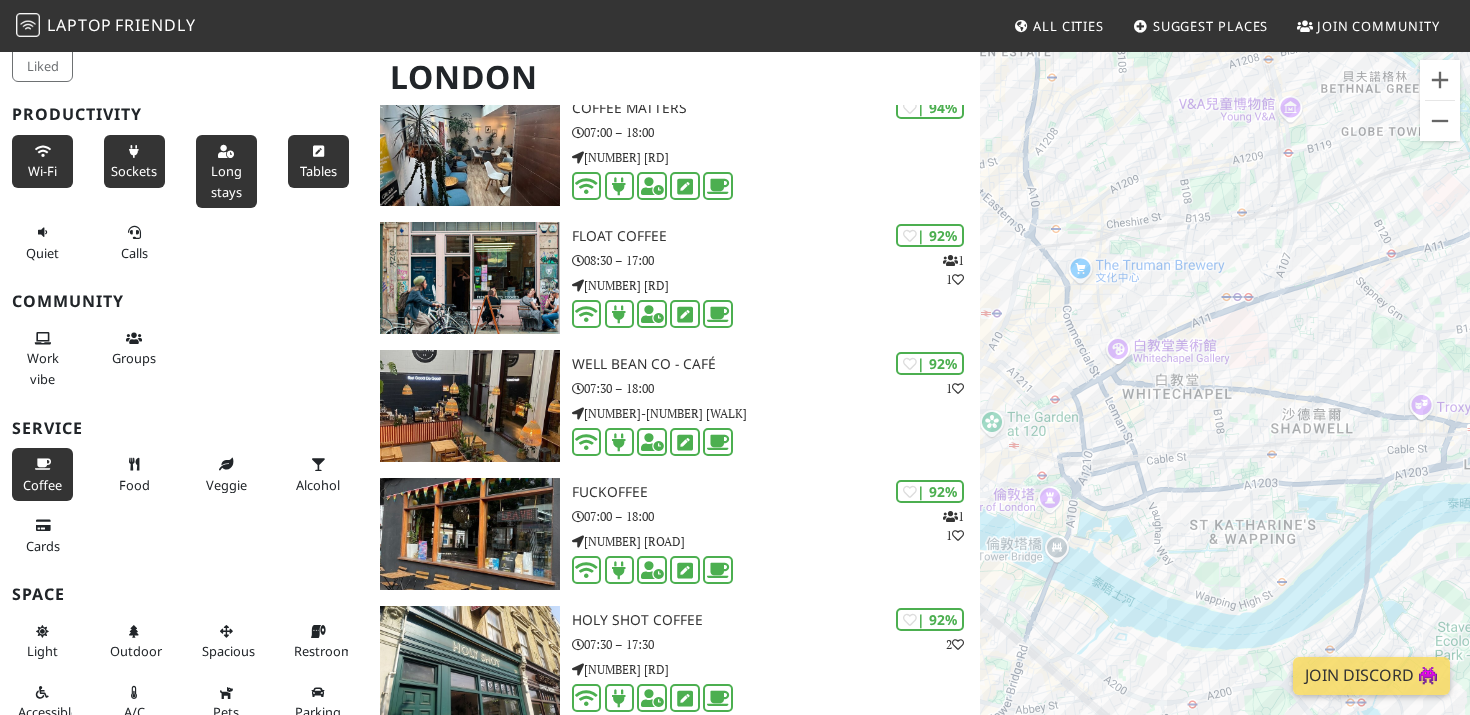 drag, startPoint x: 1154, startPoint y: 238, endPoint x: 1295, endPoint y: 267, distance: 143.95139 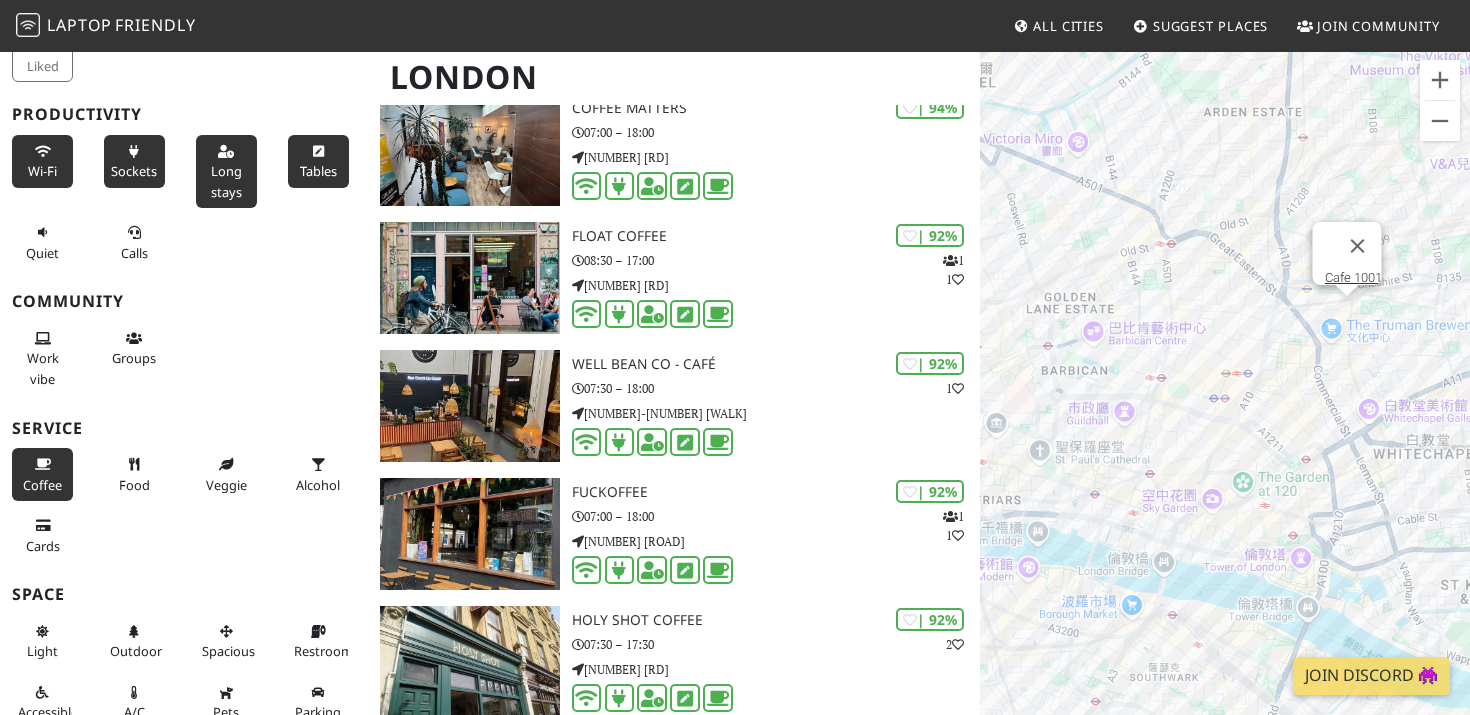 click on "[CAFE_1001]" at bounding box center [1225, 407] 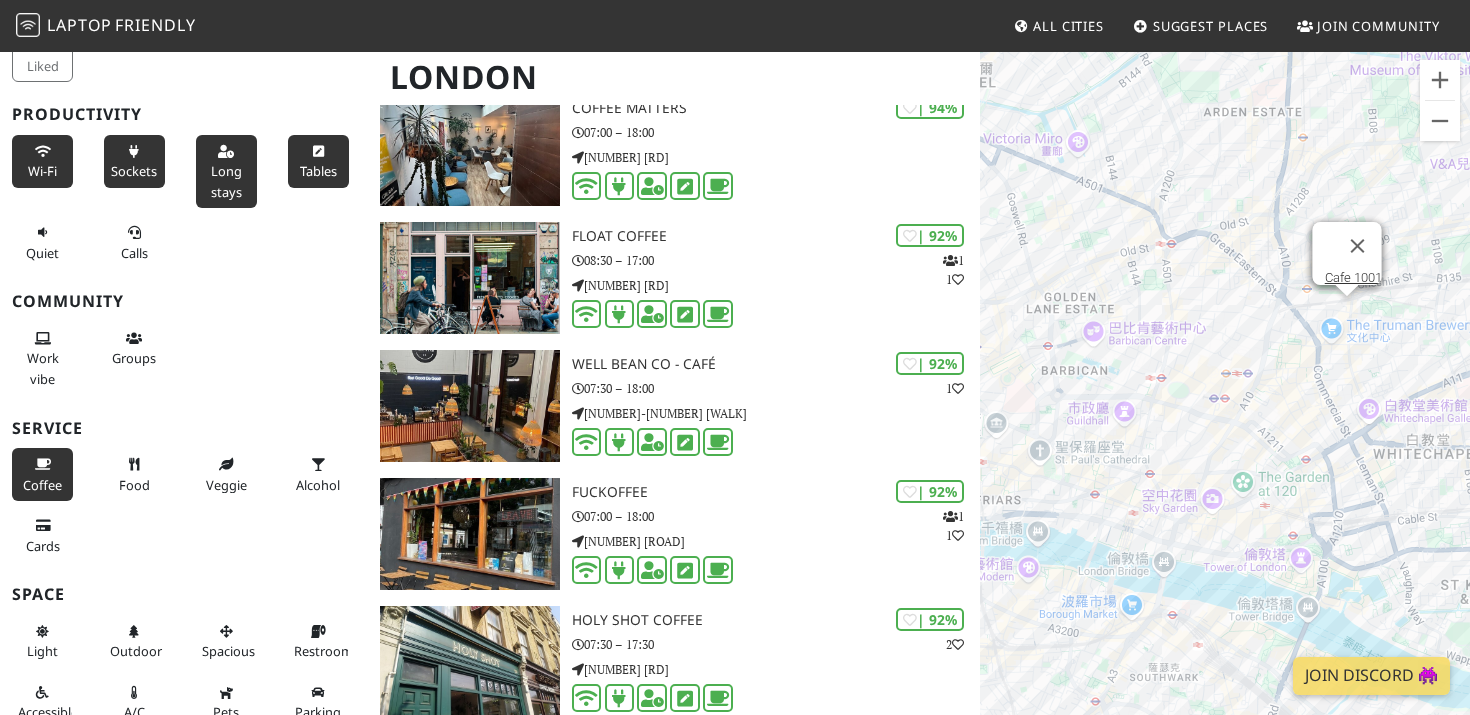 click on "若要瀏覽，請按箭頭鍵。 Cafe 1001 Cafe 1001" at bounding box center [1225, 407] 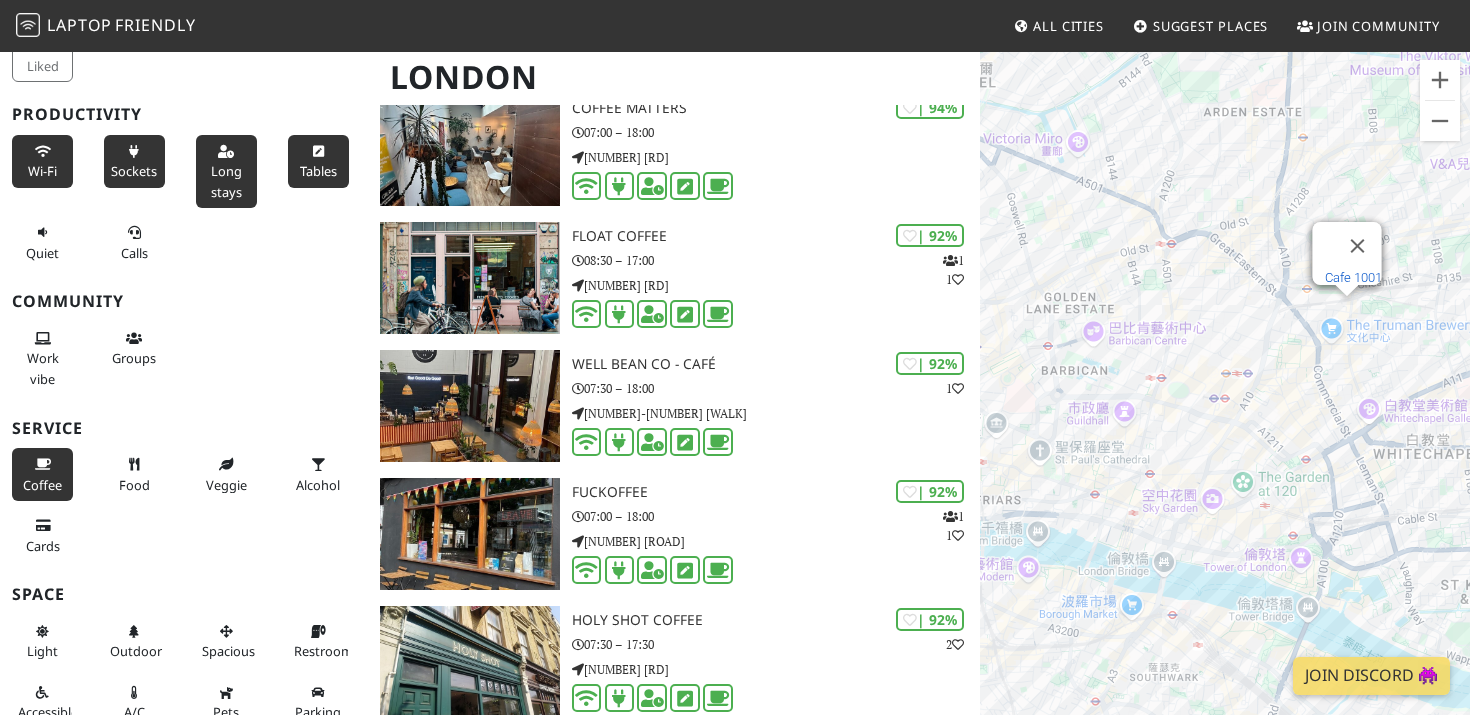 click on "Cafe 1001" at bounding box center (1353, 277) 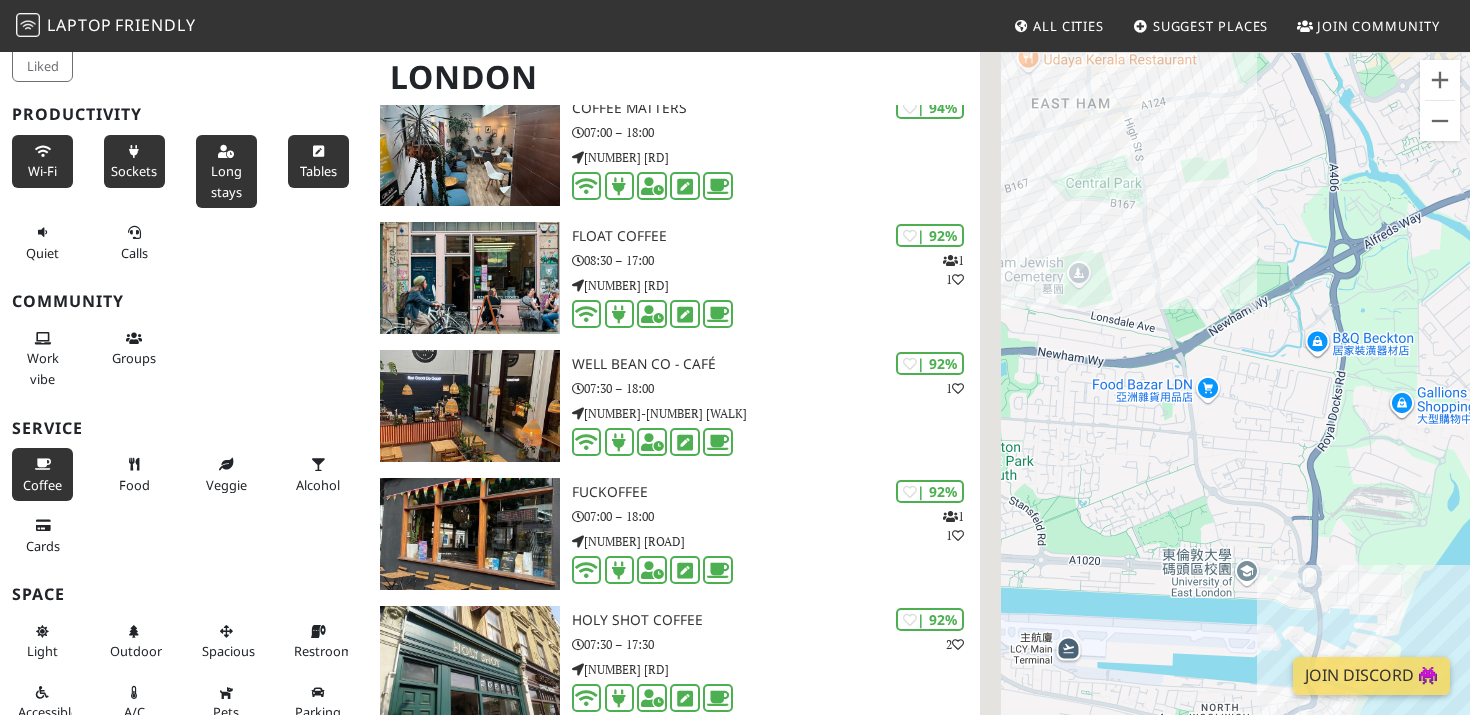 drag, startPoint x: 1197, startPoint y: 315, endPoint x: 1469, endPoint y: 421, distance: 291.92465 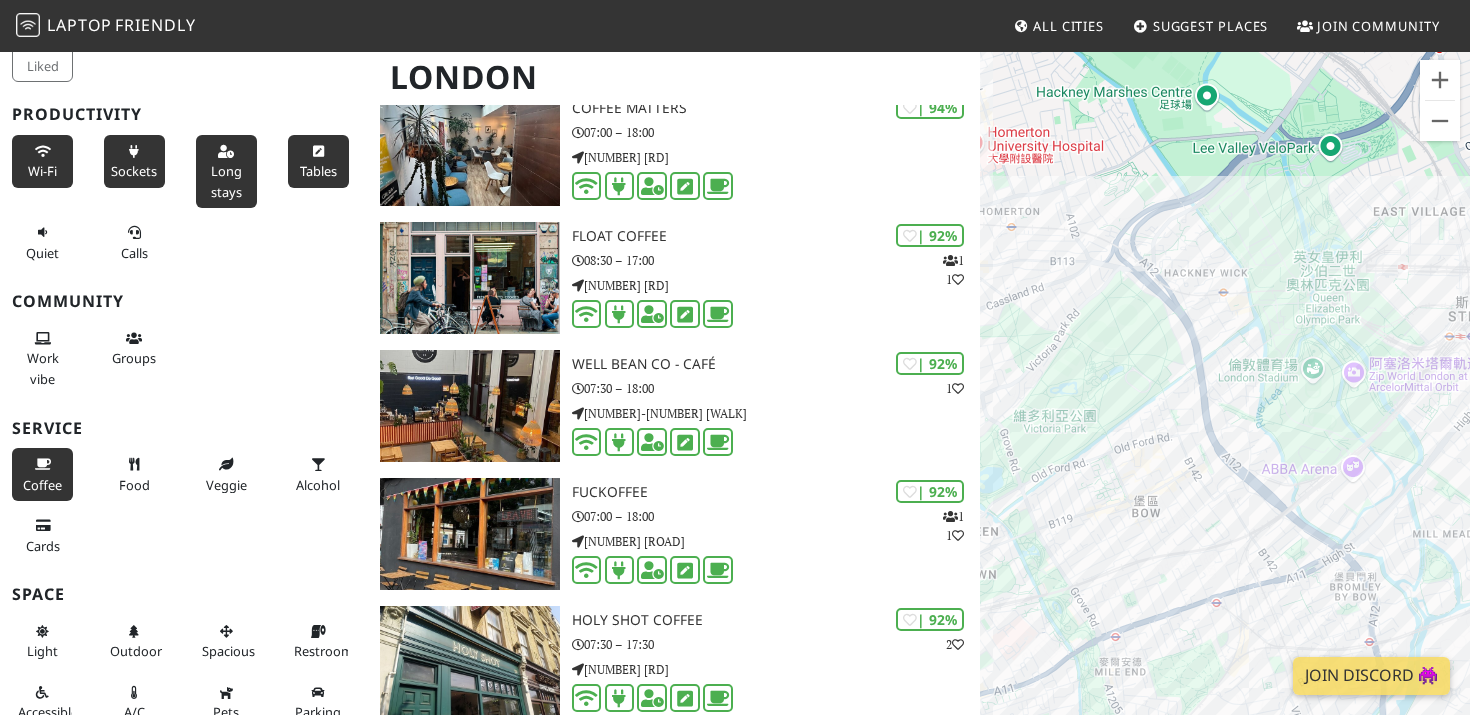 drag, startPoint x: 1308, startPoint y: 332, endPoint x: 1391, endPoint y: 339, distance: 83.294655 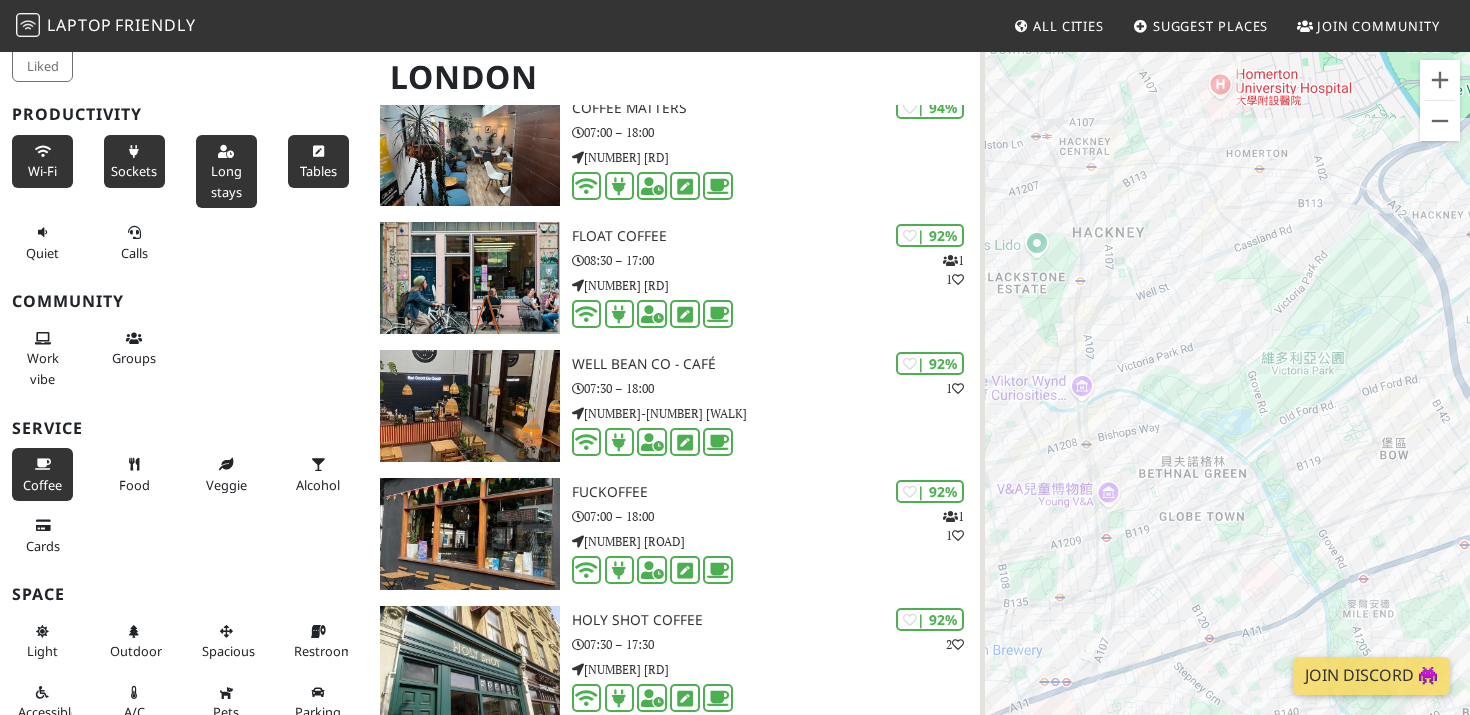 drag, startPoint x: 1287, startPoint y: 434, endPoint x: 1462, endPoint y: 321, distance: 208.31227 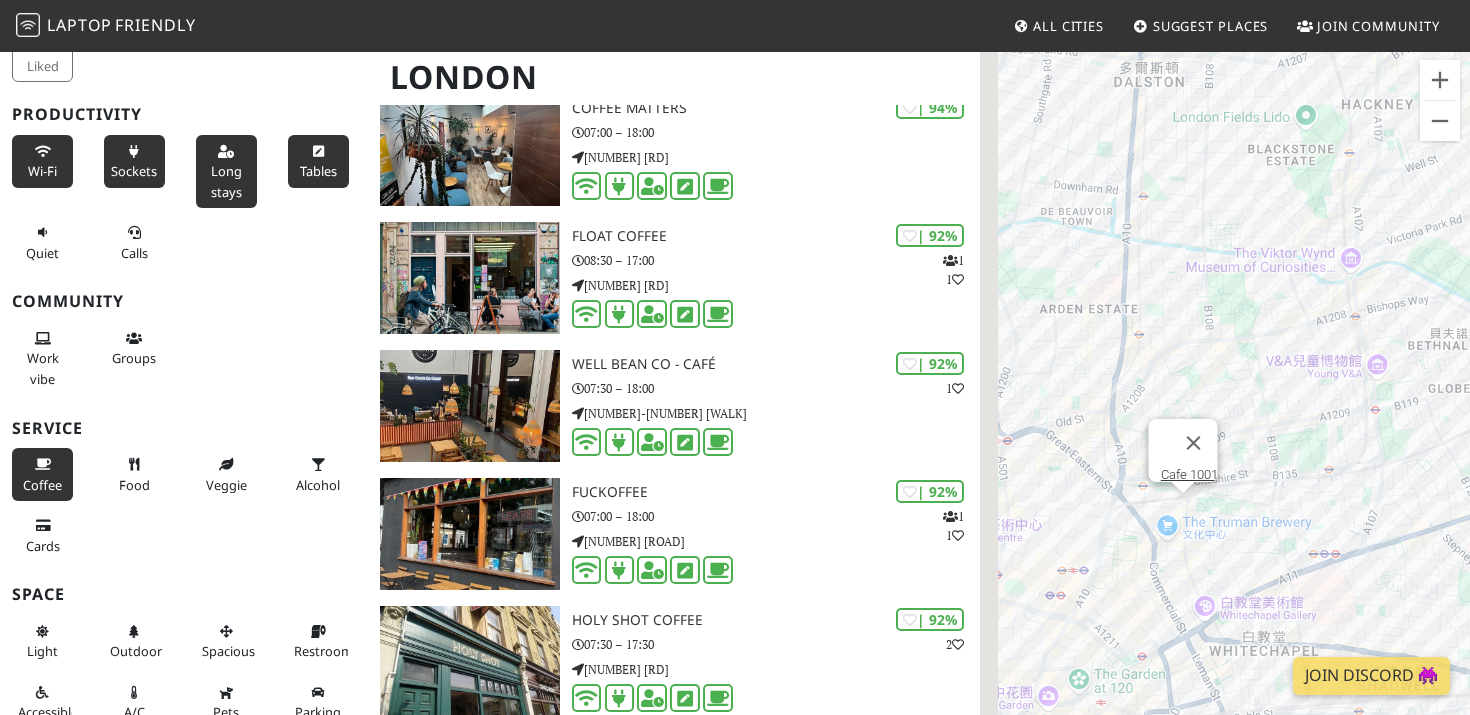 drag, startPoint x: 1202, startPoint y: 452, endPoint x: 1364, endPoint y: 316, distance: 211.51833 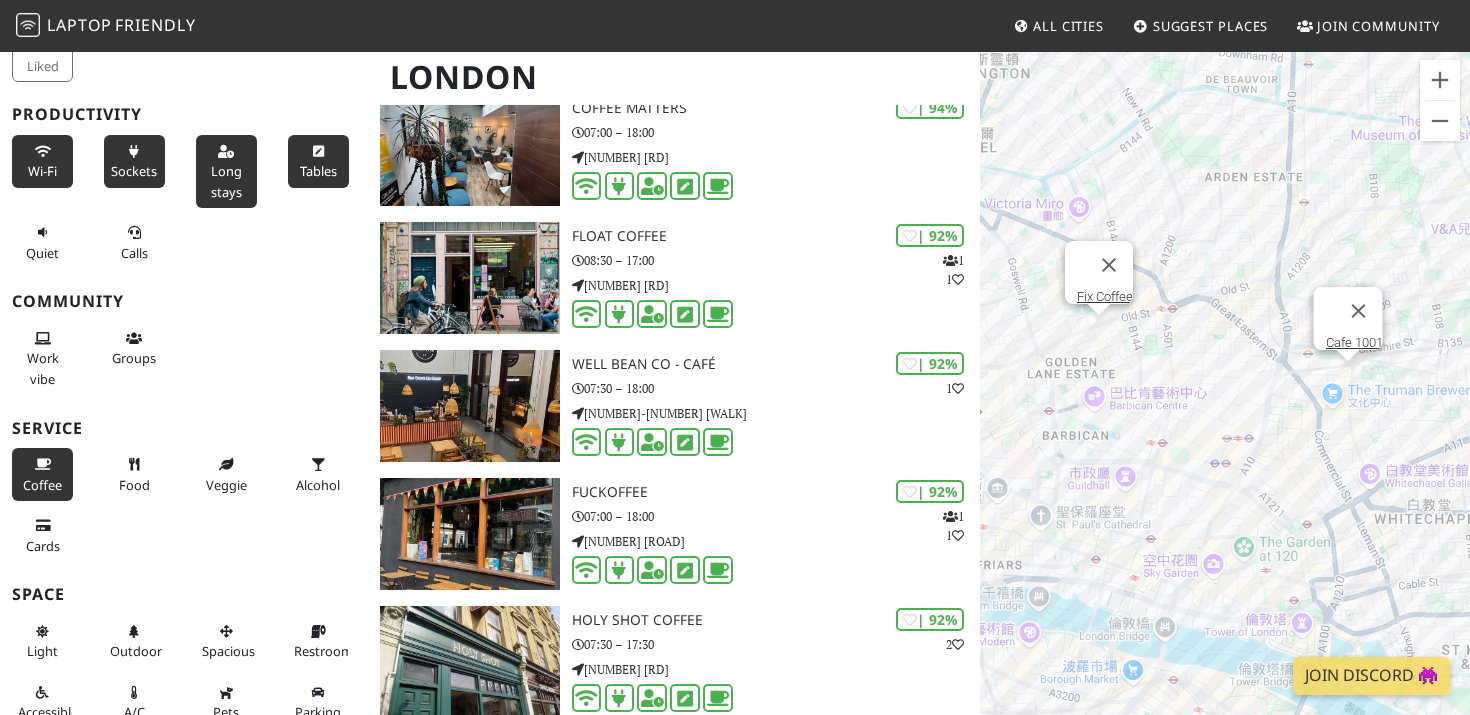 click on "[COFFEE_SHOP] [COFFEE_SHOP]" at bounding box center [1225, 407] 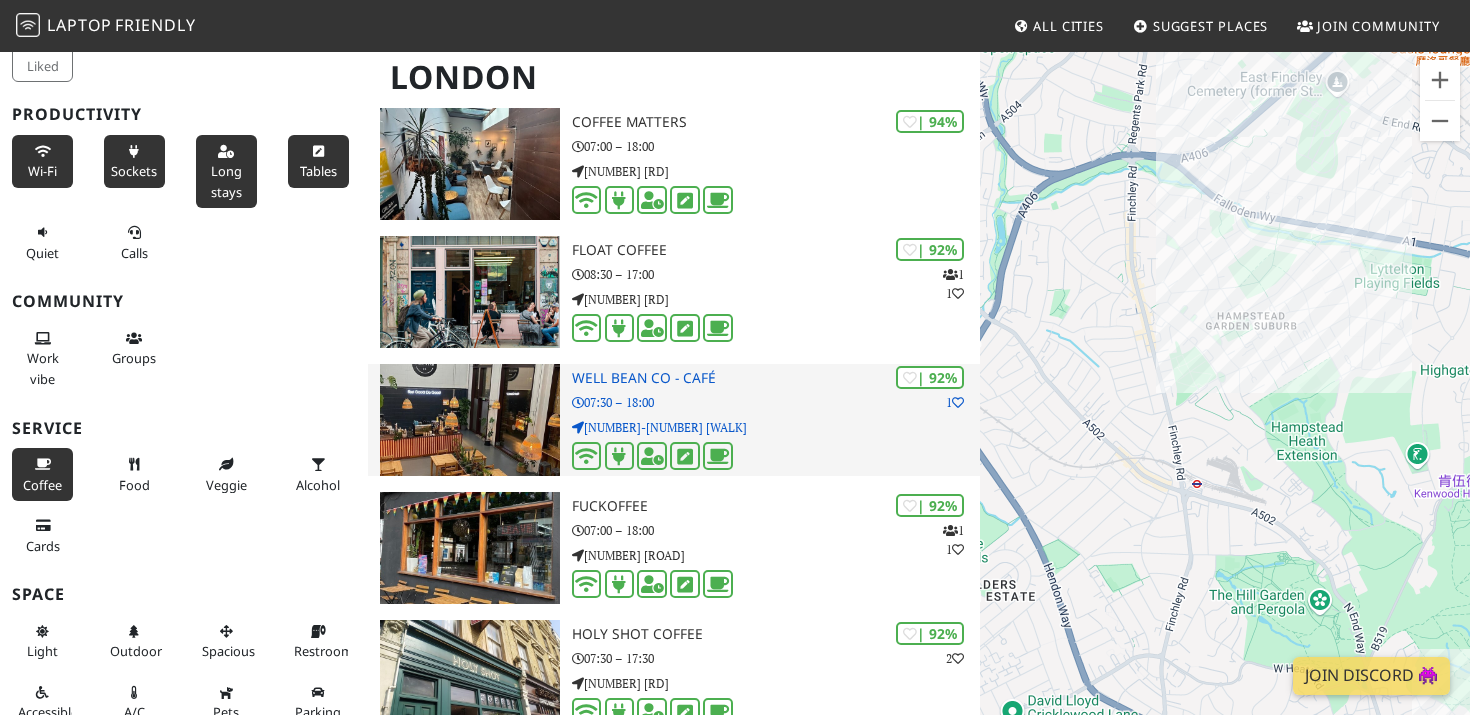 scroll, scrollTop: 0, scrollLeft: 0, axis: both 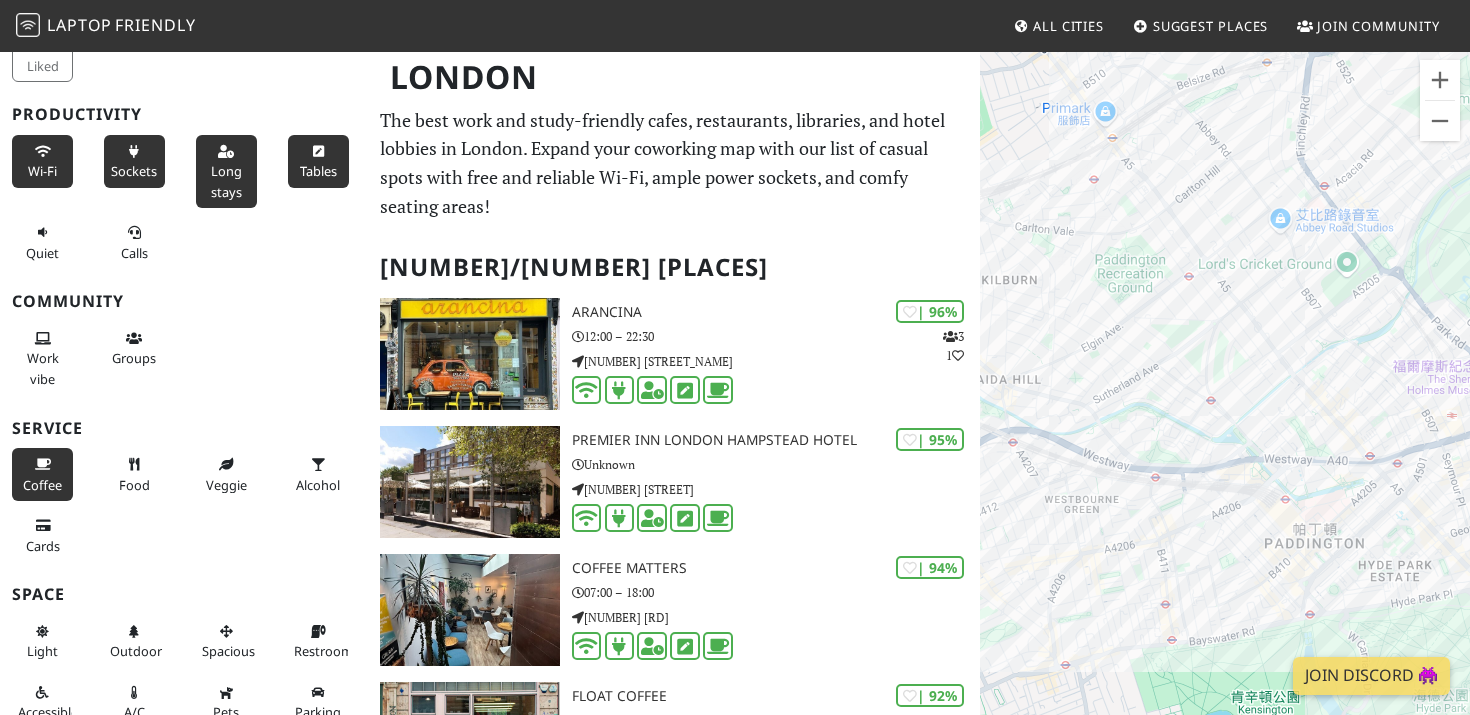 drag, startPoint x: 1310, startPoint y: 409, endPoint x: 1255, endPoint y: 257, distance: 161.64467 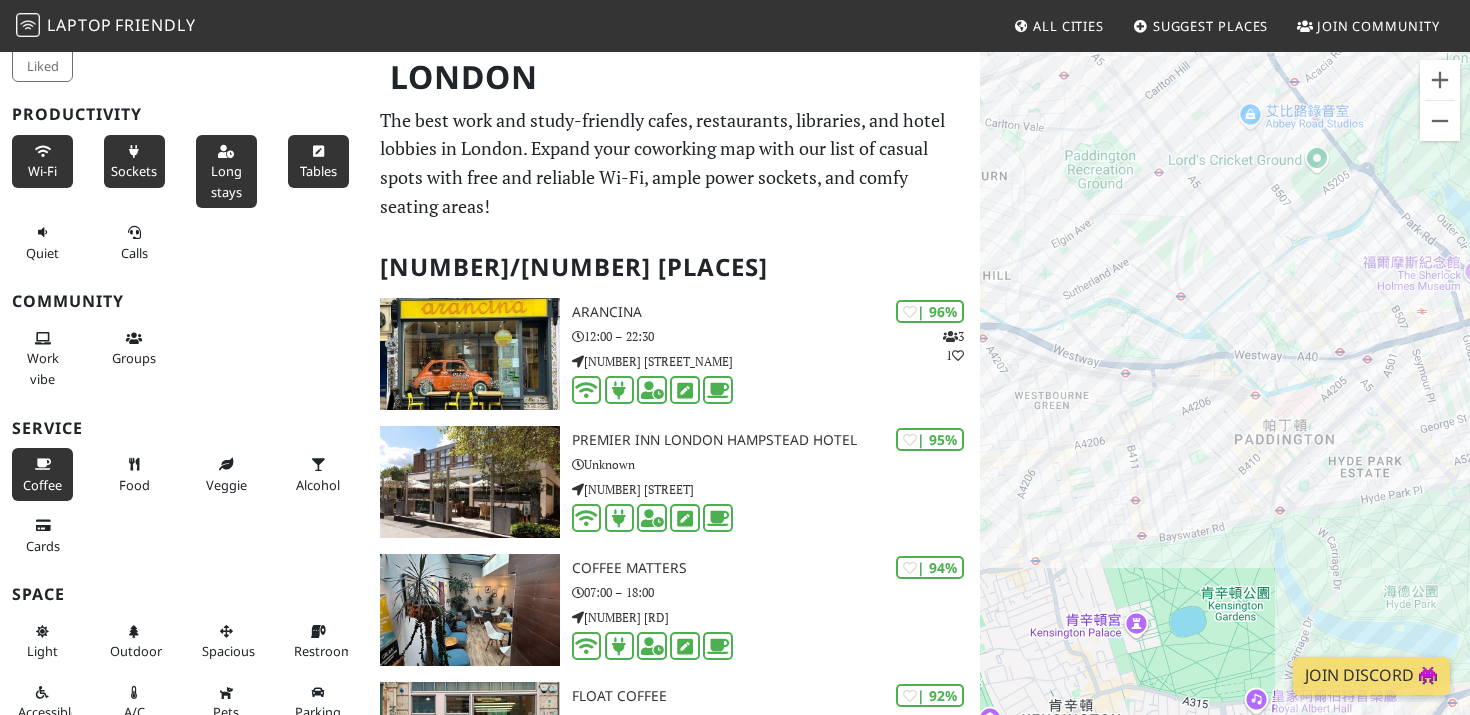 drag, startPoint x: 1318, startPoint y: 349, endPoint x: 1067, endPoint y: 310, distance: 254.01181 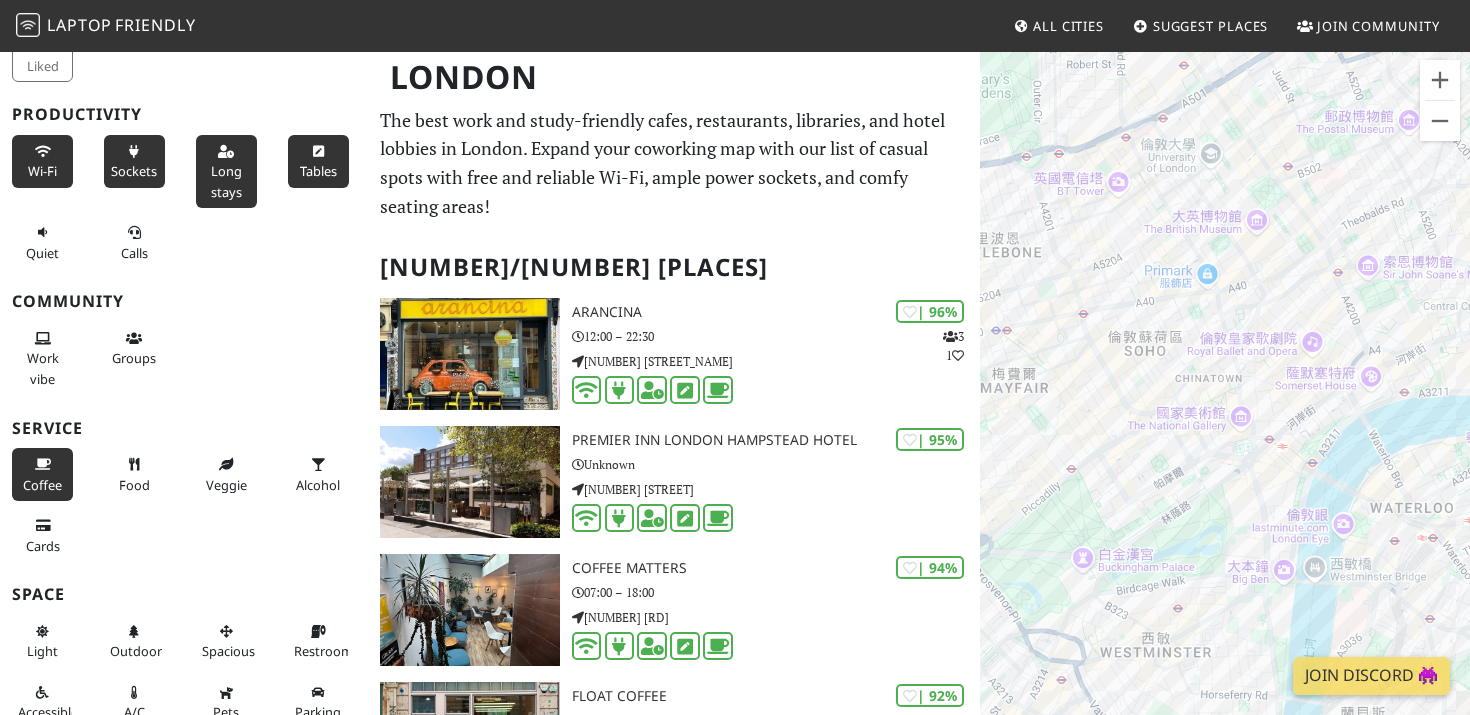 drag, startPoint x: 1286, startPoint y: 336, endPoint x: 1210, endPoint y: 210, distance: 147.14618 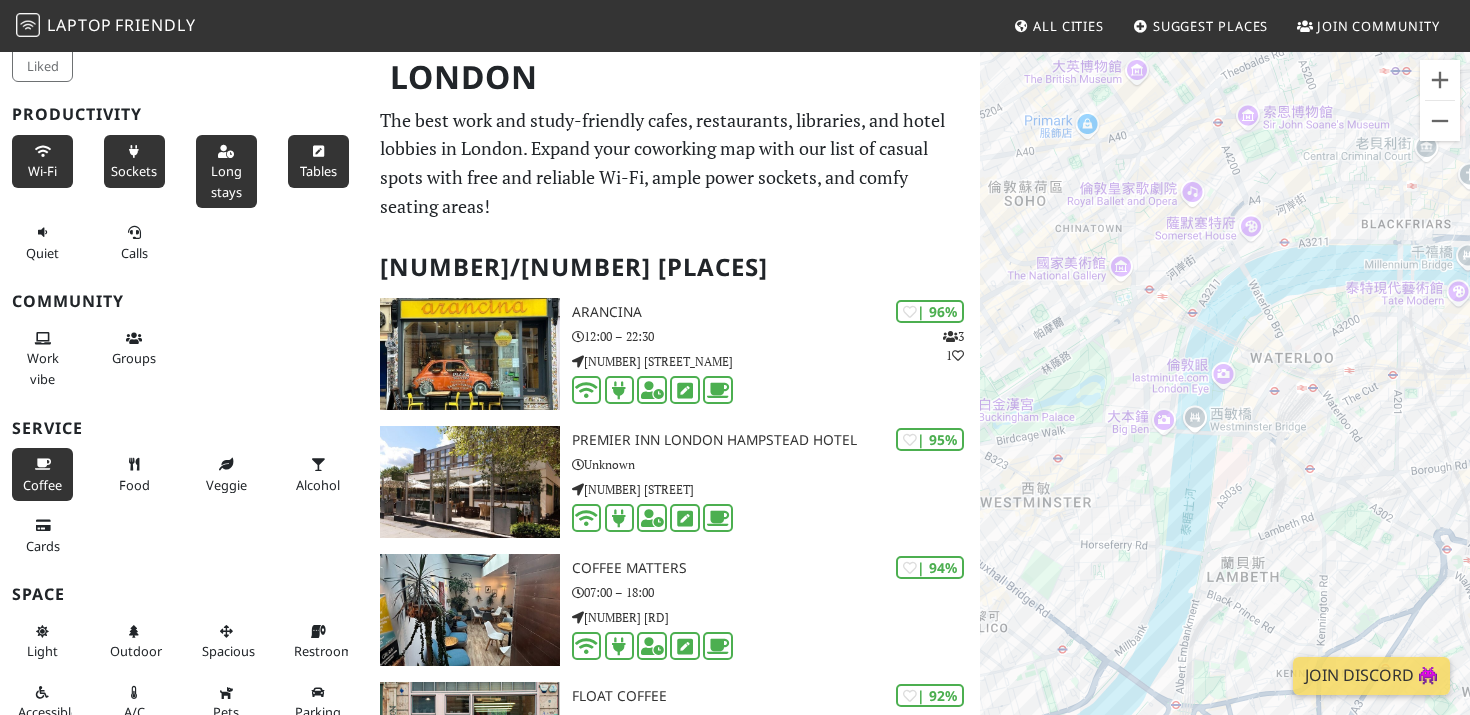 drag, startPoint x: 1144, startPoint y: 587, endPoint x: 1297, endPoint y: 406, distance: 237.0021 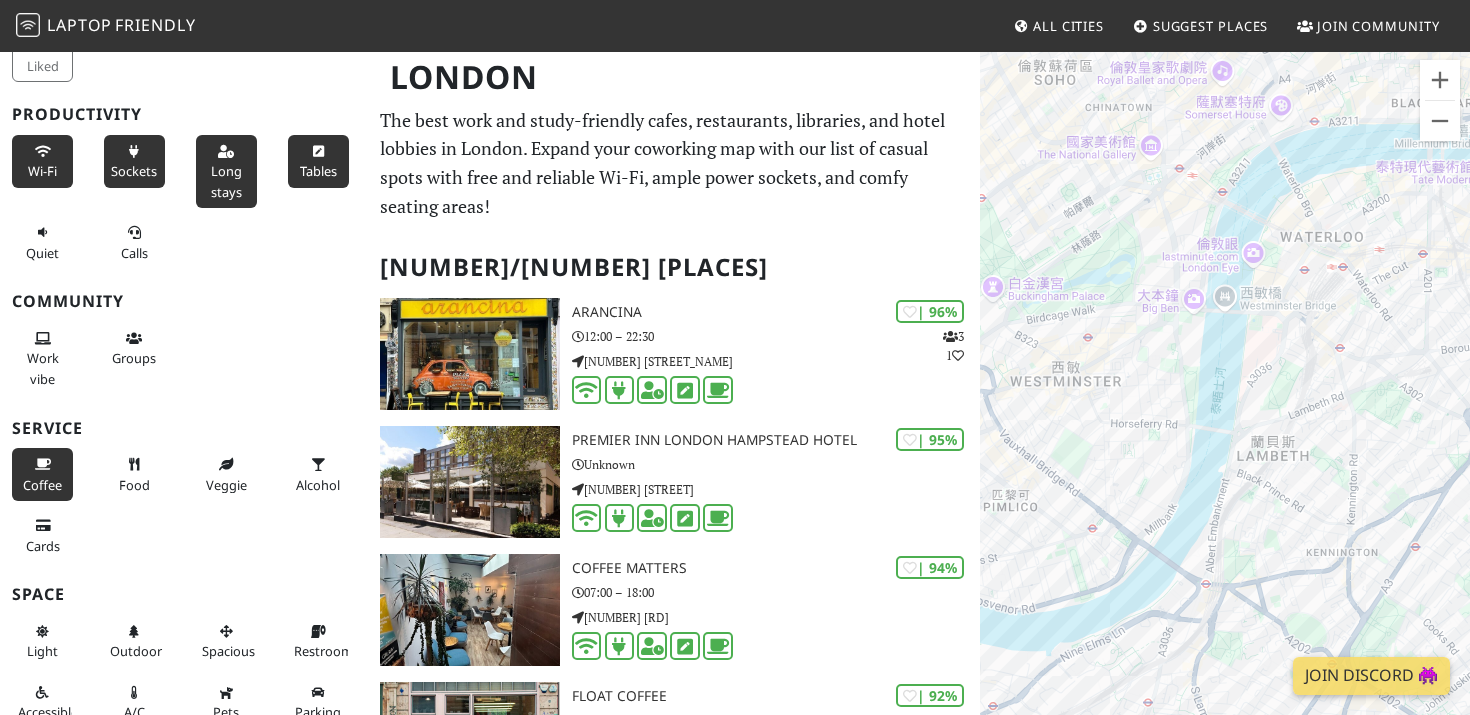 drag, startPoint x: 1278, startPoint y: 526, endPoint x: 1290, endPoint y: 395, distance: 131.54848 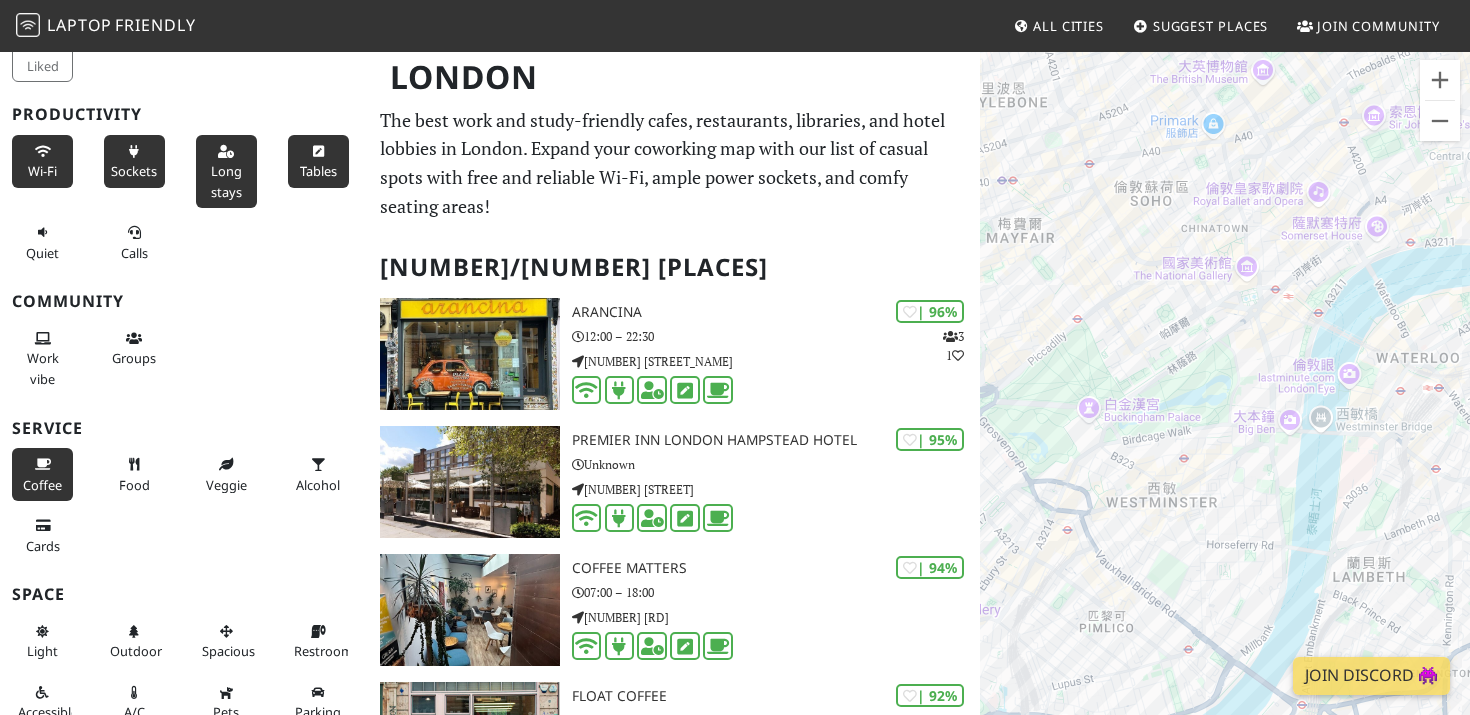 drag, startPoint x: 1329, startPoint y: 349, endPoint x: 1234, endPoint y: 537, distance: 210.6395 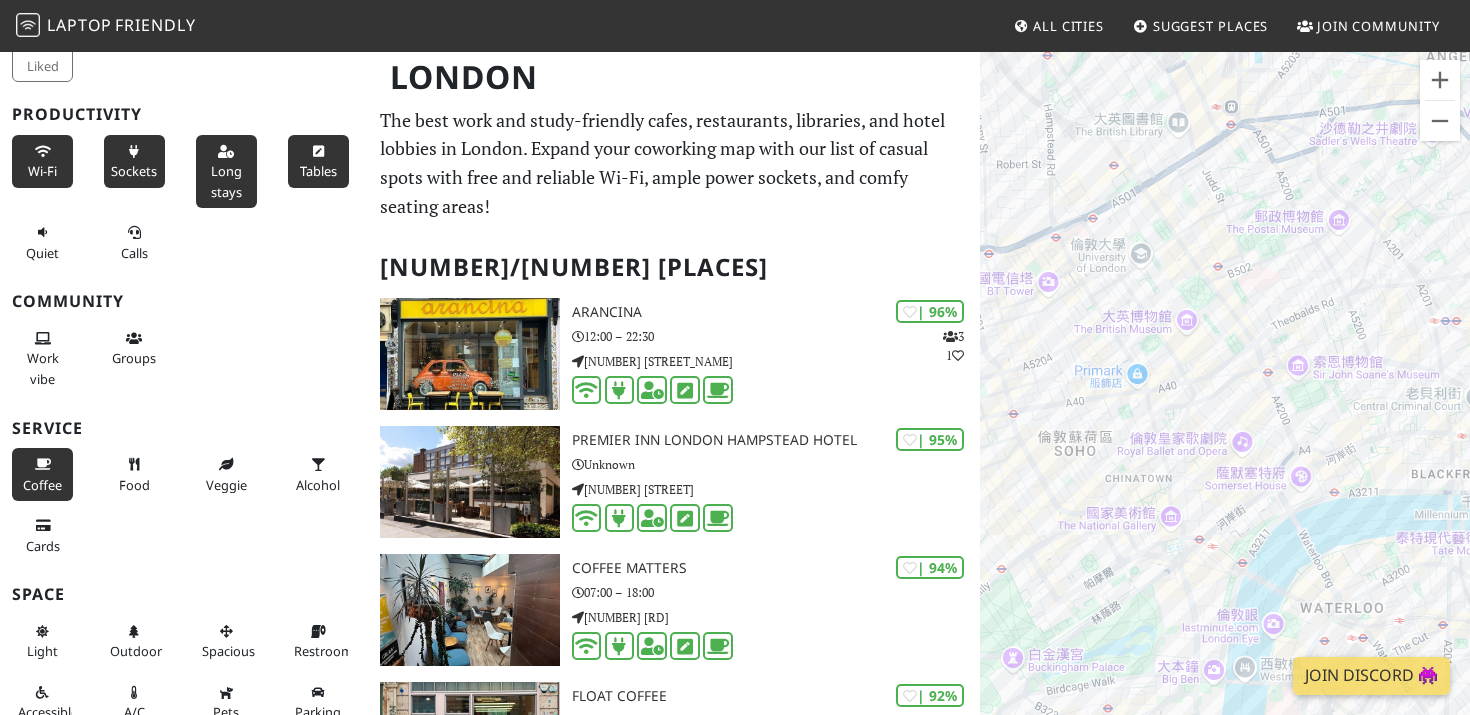 drag, startPoint x: 1235, startPoint y: 253, endPoint x: 1217, endPoint y: 393, distance: 141.1524 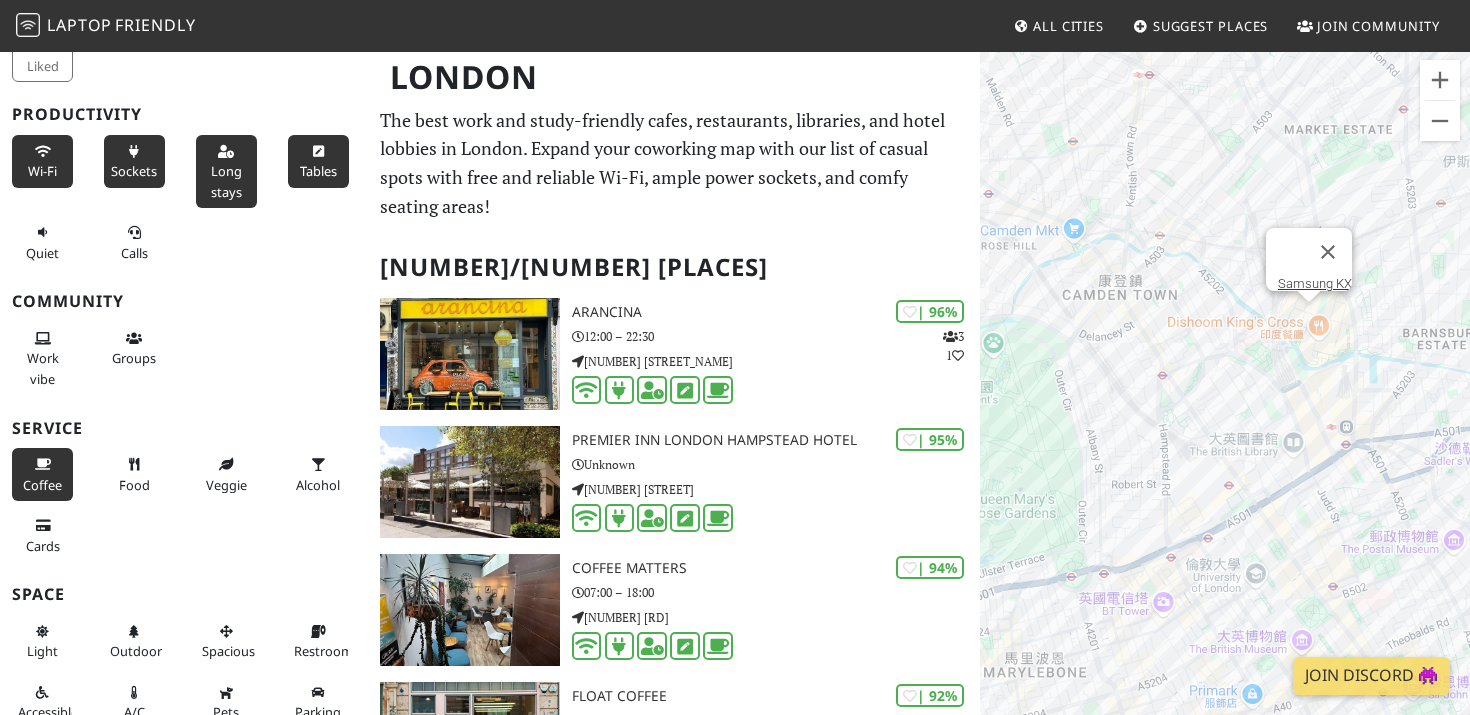 click on "[COFFEE_SHOP] [COFFEE_SHOP]" at bounding box center [1225, 407] 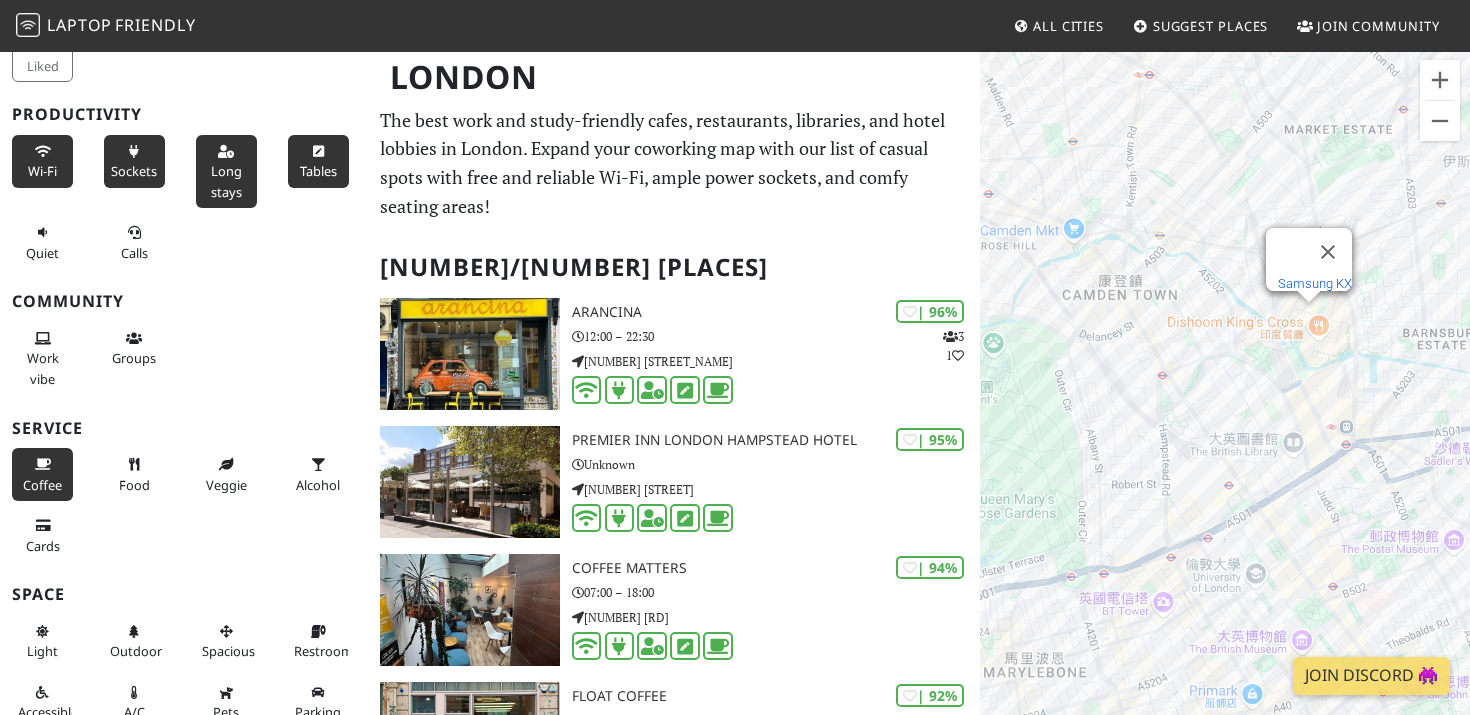 click on "Samsung KX" at bounding box center [1315, 283] 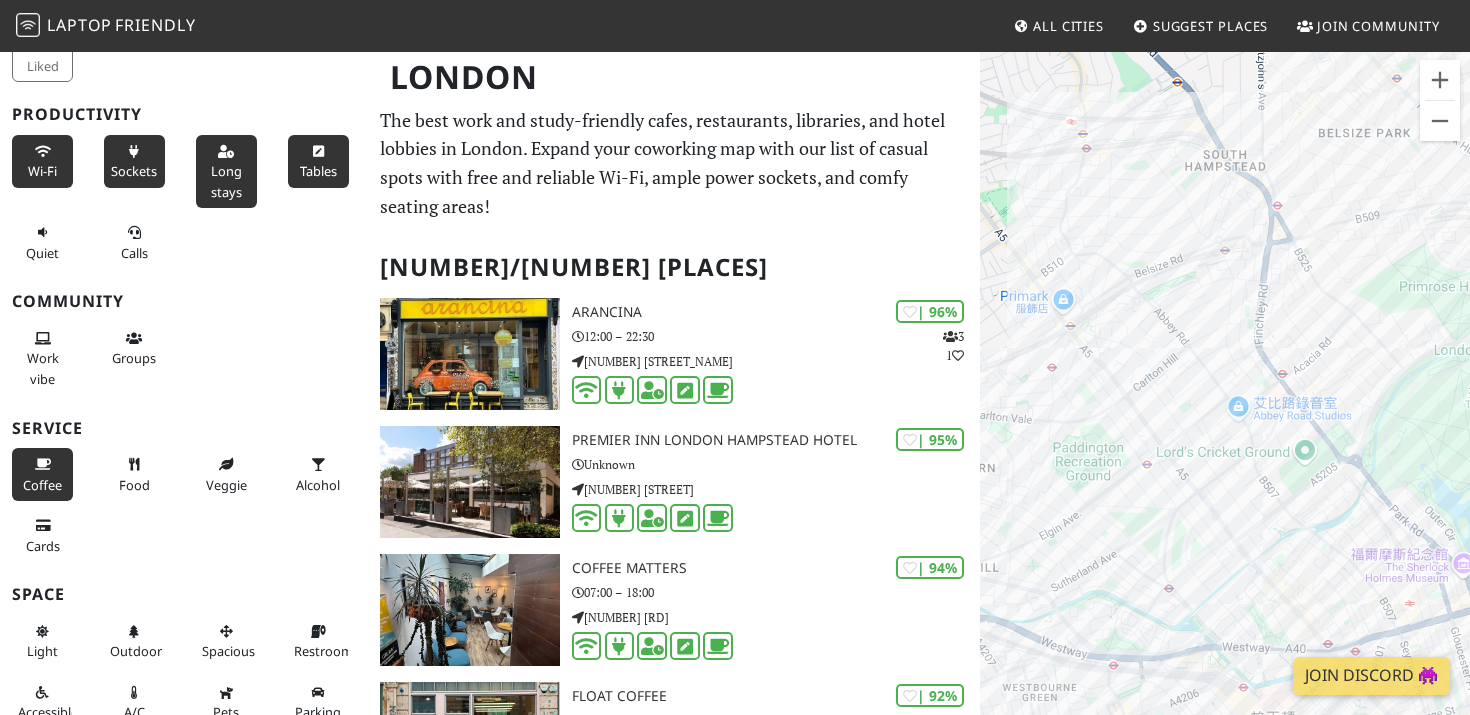 drag, startPoint x: 1331, startPoint y: 315, endPoint x: 994, endPoint y: 213, distance: 352.098 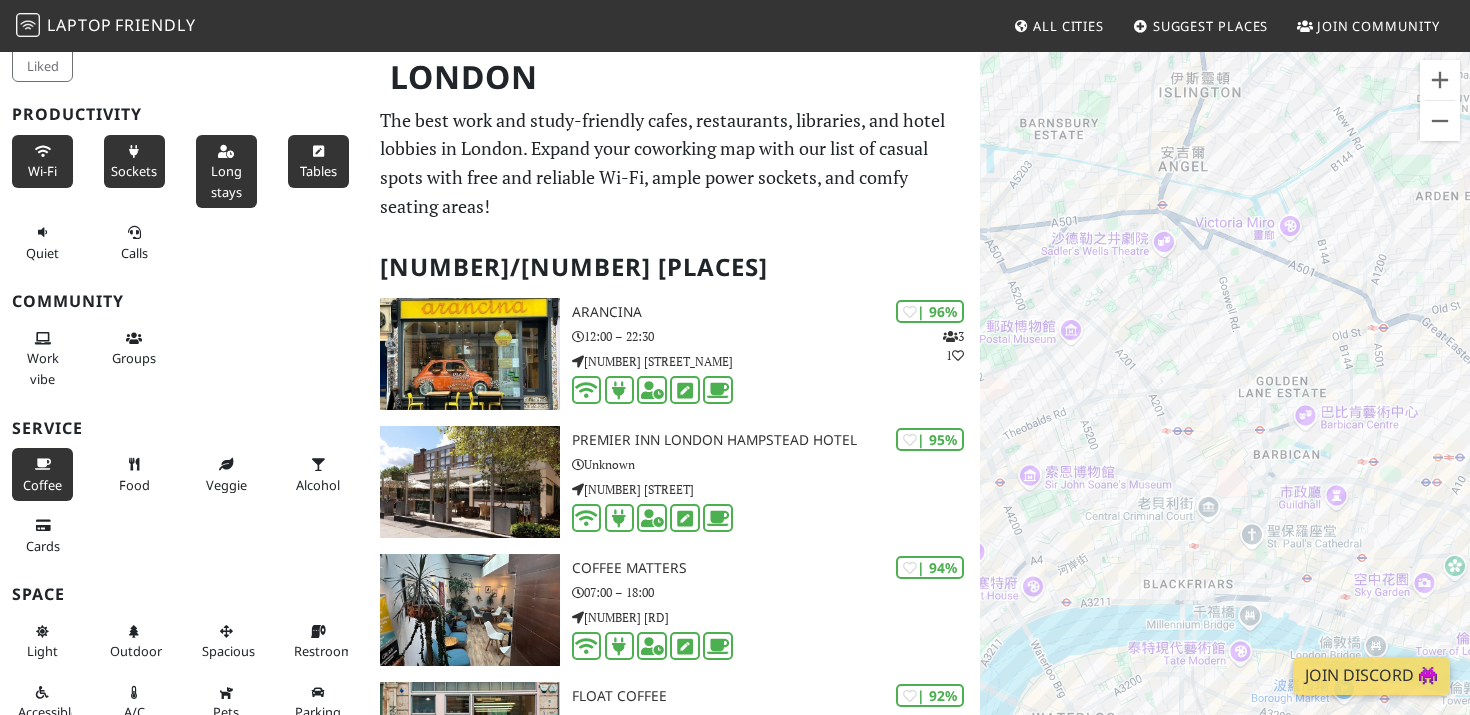 drag, startPoint x: 1078, startPoint y: 231, endPoint x: 1077, endPoint y: 399, distance: 168.00298 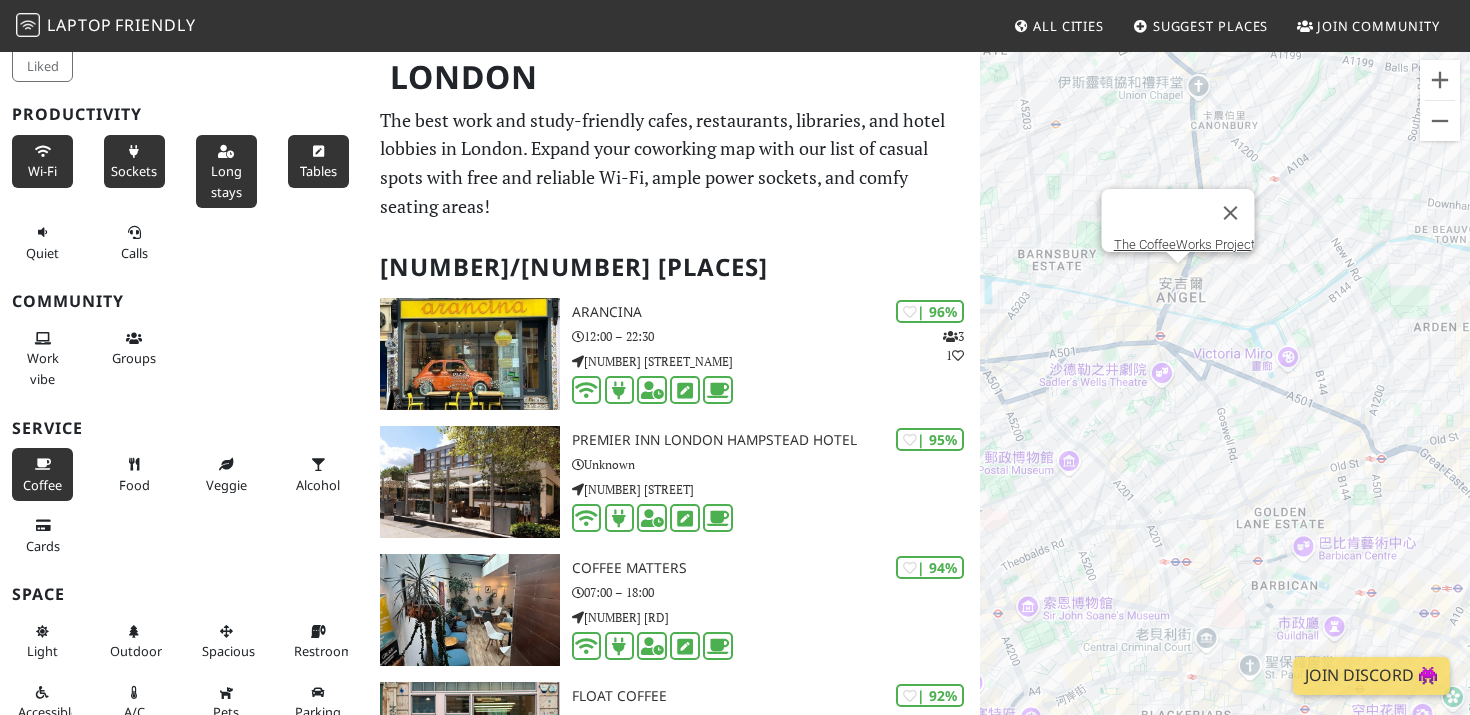 click on "若要瀏覽，請按箭頭鍵。 Samsung KX The CoffeeWorks Project" at bounding box center (1225, 407) 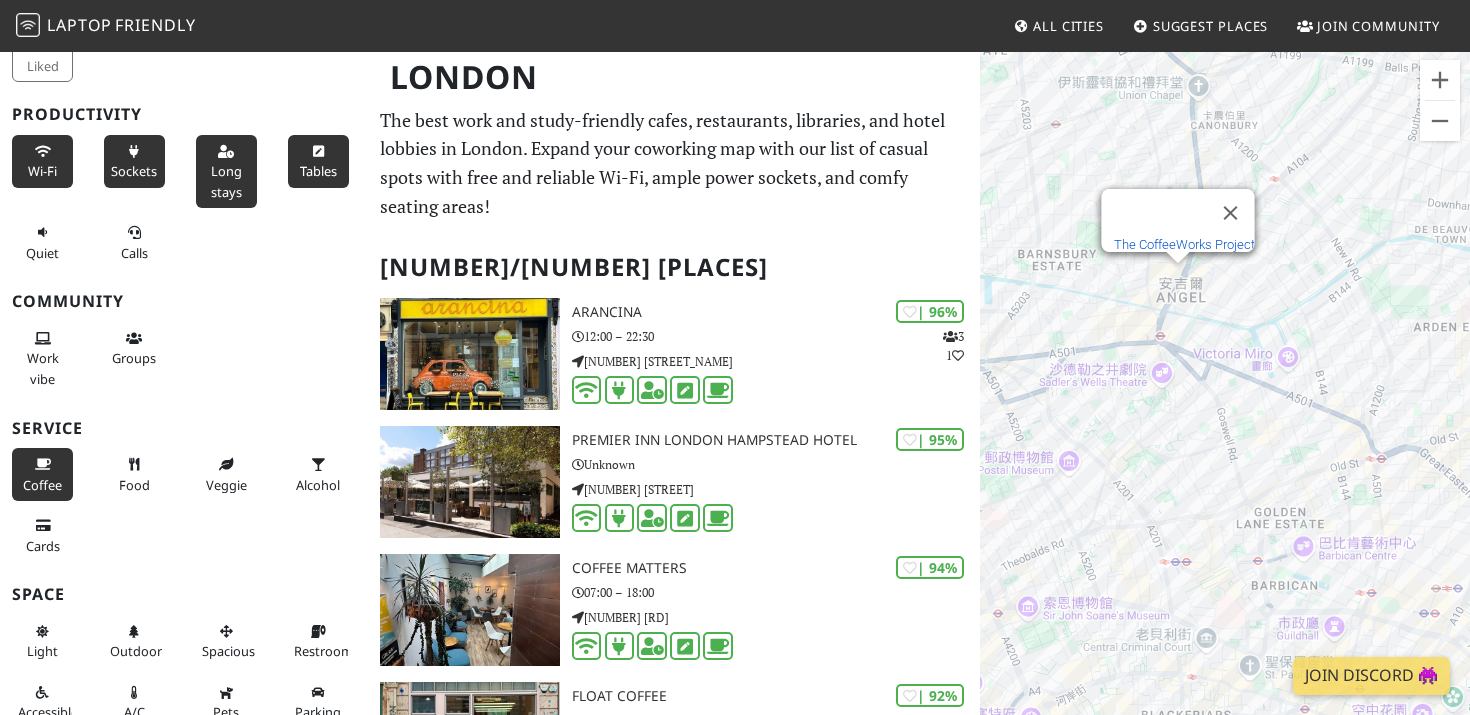 click on "The CoffeeWorks Project" at bounding box center (1184, 244) 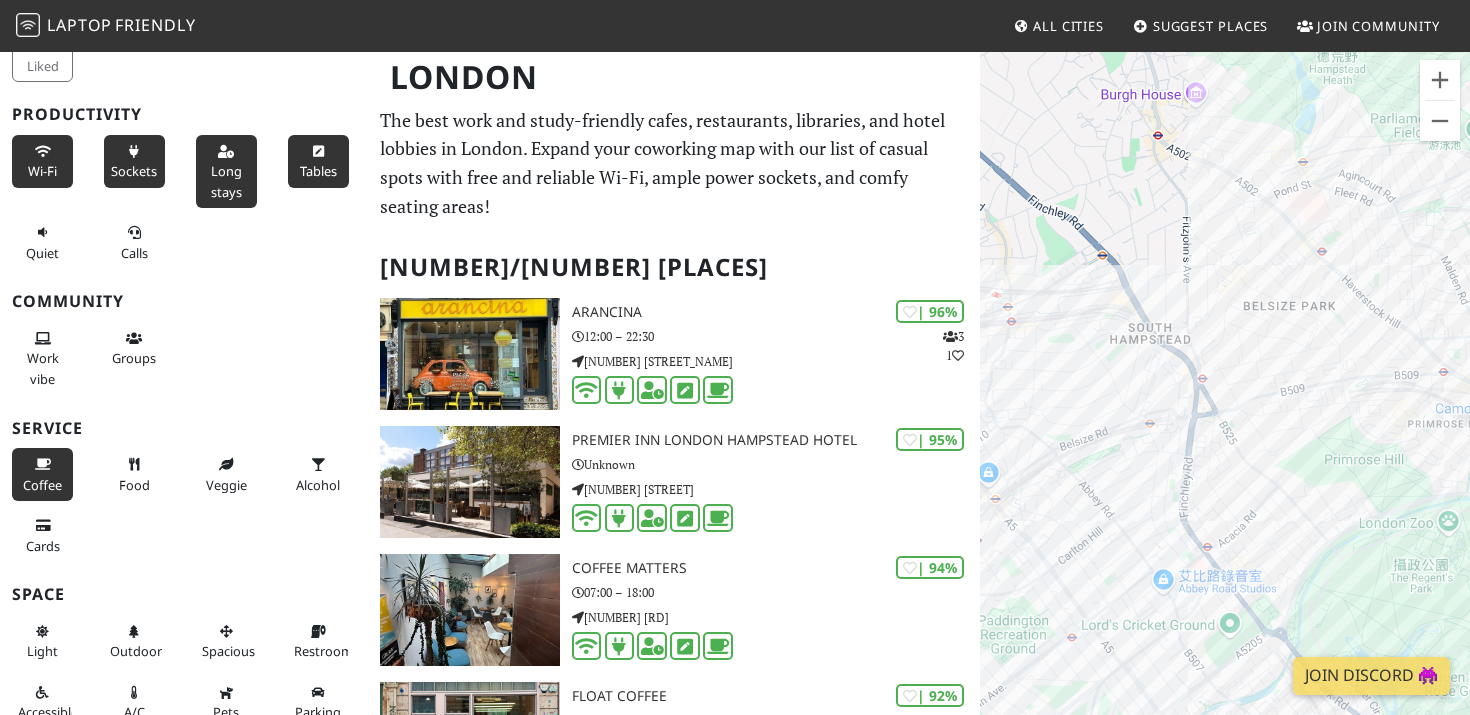 drag, startPoint x: 1262, startPoint y: 445, endPoint x: 1173, endPoint y: 374, distance: 113.85078 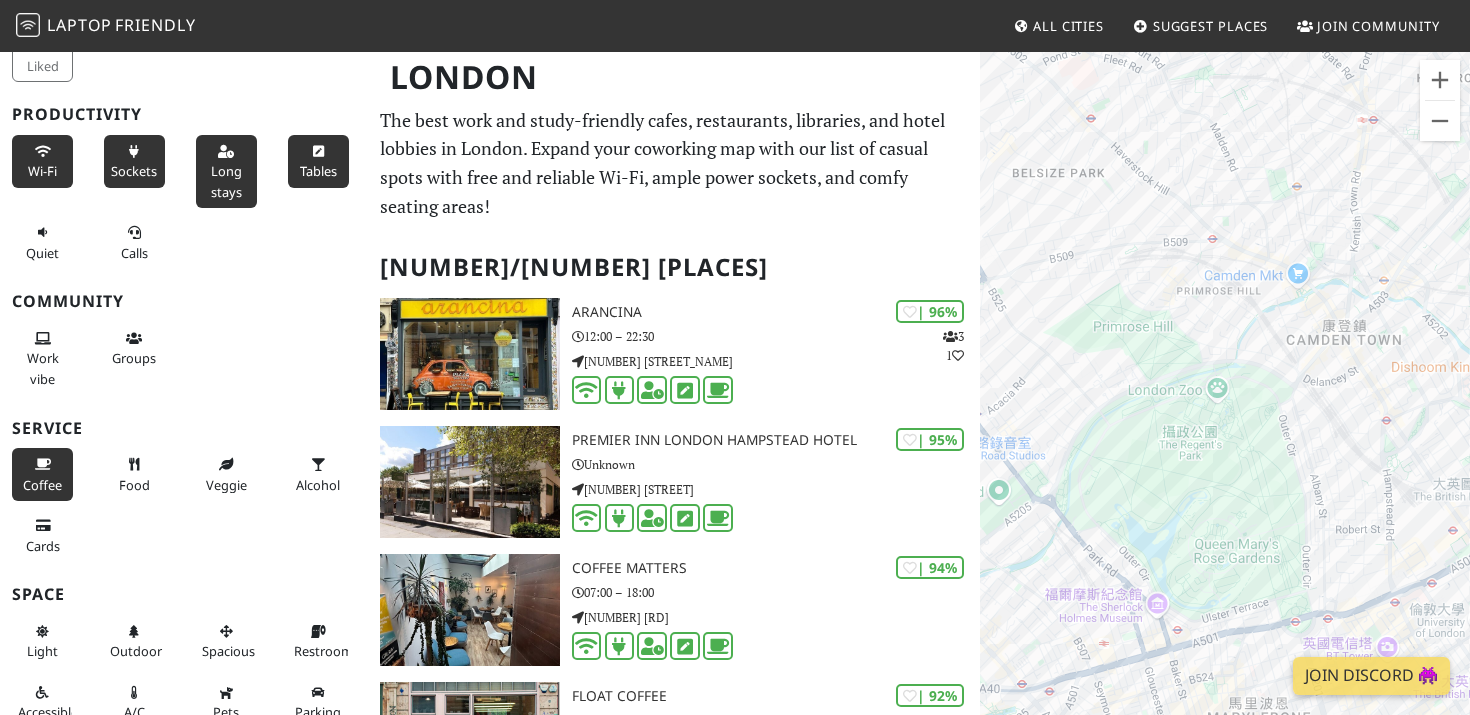 drag, startPoint x: 1300, startPoint y: 458, endPoint x: 1168, endPoint y: 398, distance: 144.99655 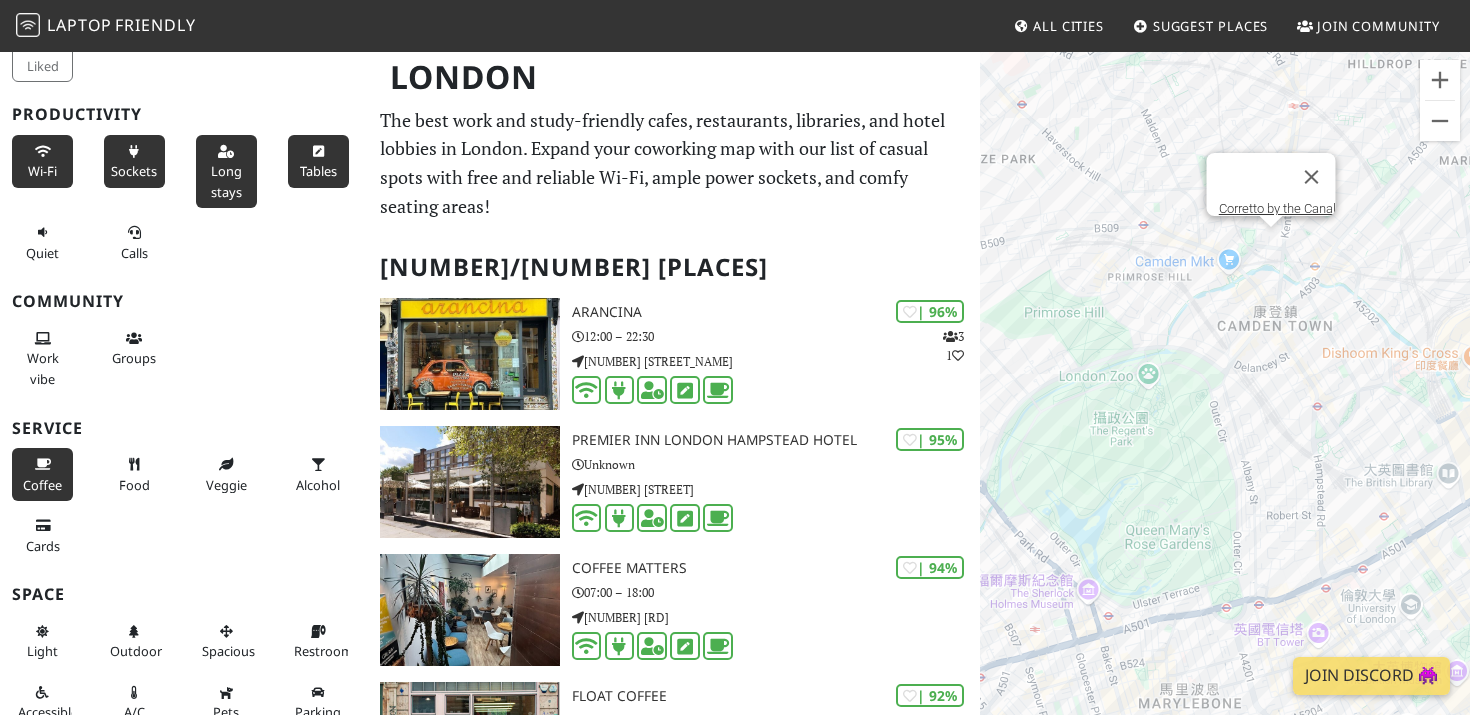 click on "[COFFEE_SHOP] [COFFEE_SHOP] [CORRETTO] [CANAL]" at bounding box center [1225, 407] 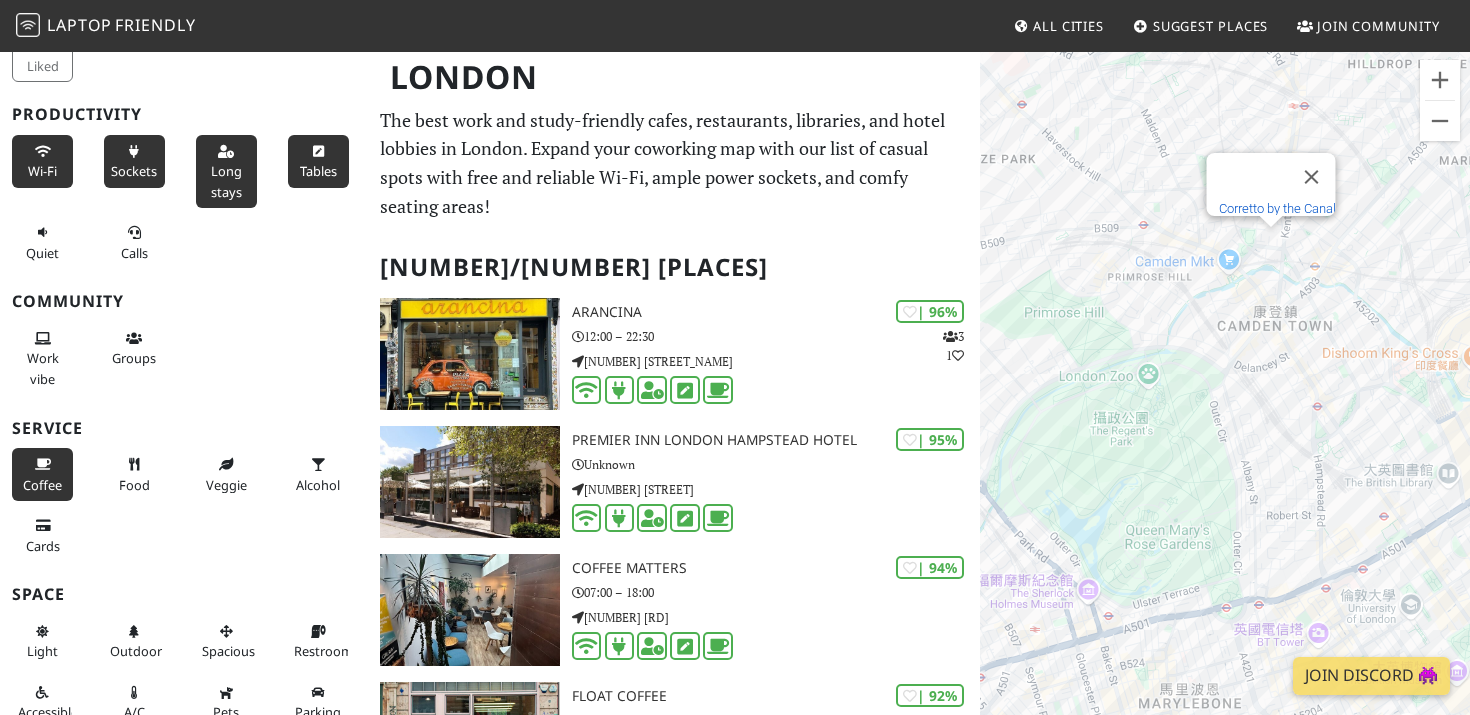 click on "Corretto by the Canal" at bounding box center (1277, 208) 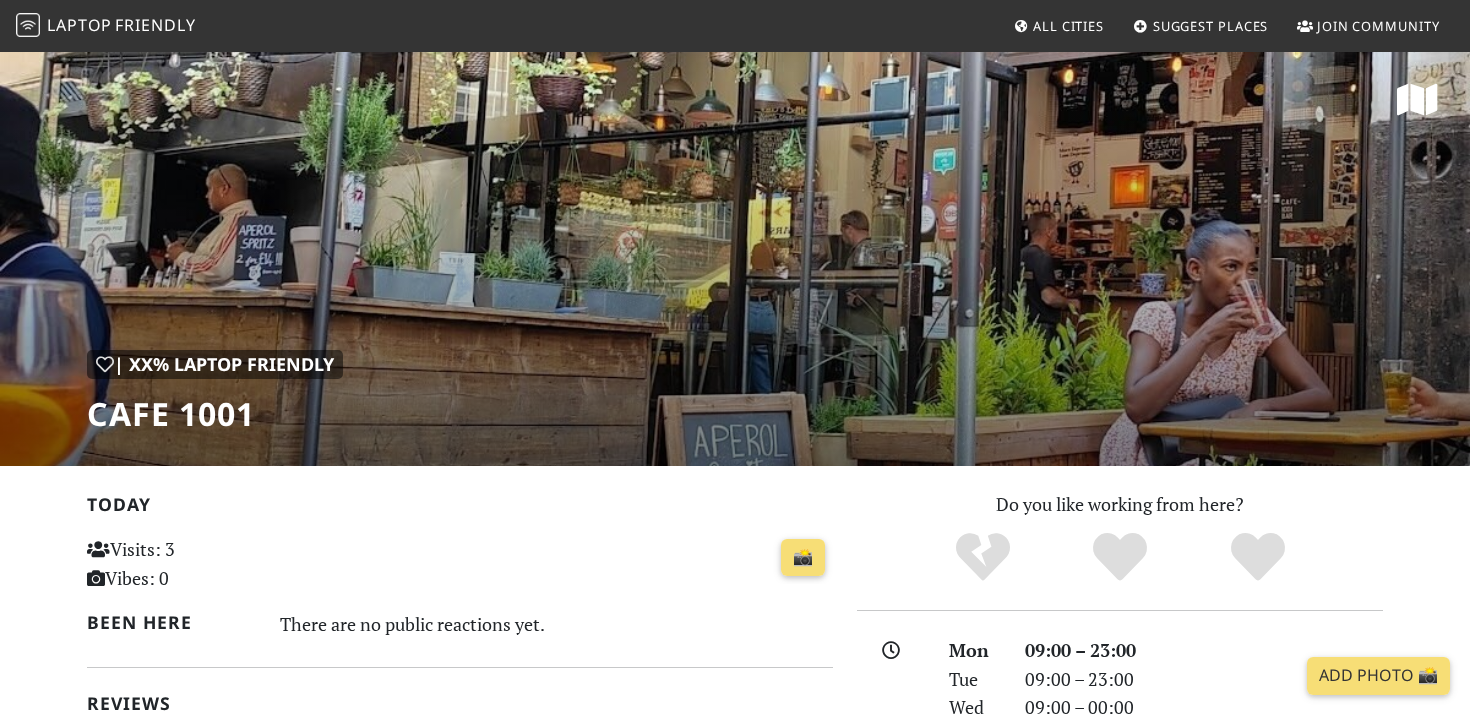 scroll, scrollTop: 0, scrollLeft: 0, axis: both 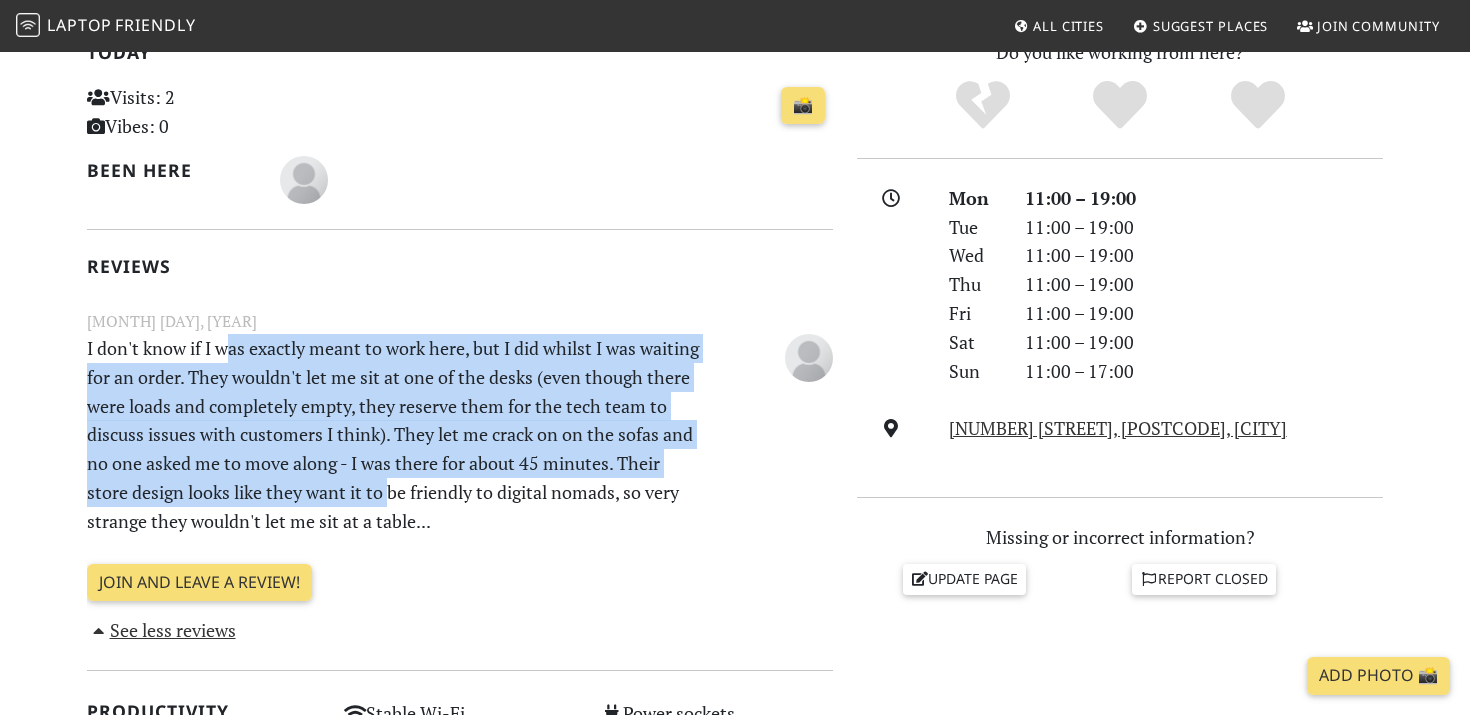 drag, startPoint x: 230, startPoint y: 357, endPoint x: 514, endPoint y: 479, distance: 309.09546 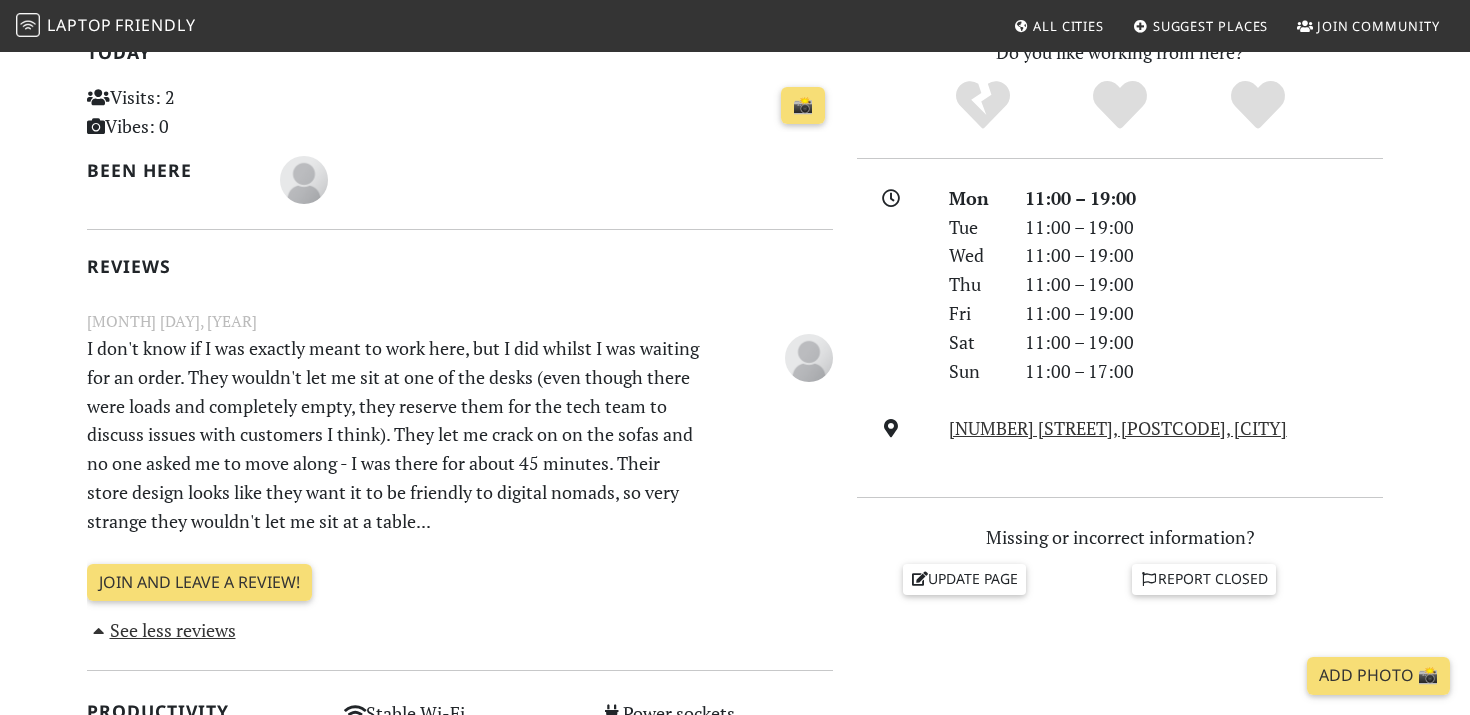click on "I don't know if I was exactly meant to work here, but I did whilst I was waiting for an order. They wouldn't let me sit at one of the desks (even though there were loads and completely empty, they reserve them for the tech team to discuss issues with customers I think). They let me crack on on the sofas and no one asked me to move along - I was there for about 45 minutes. Their store design looks like they want it to be friendly to digital nomads, so very strange they wouldn't let me sit at a table..." at bounding box center [396, 435] 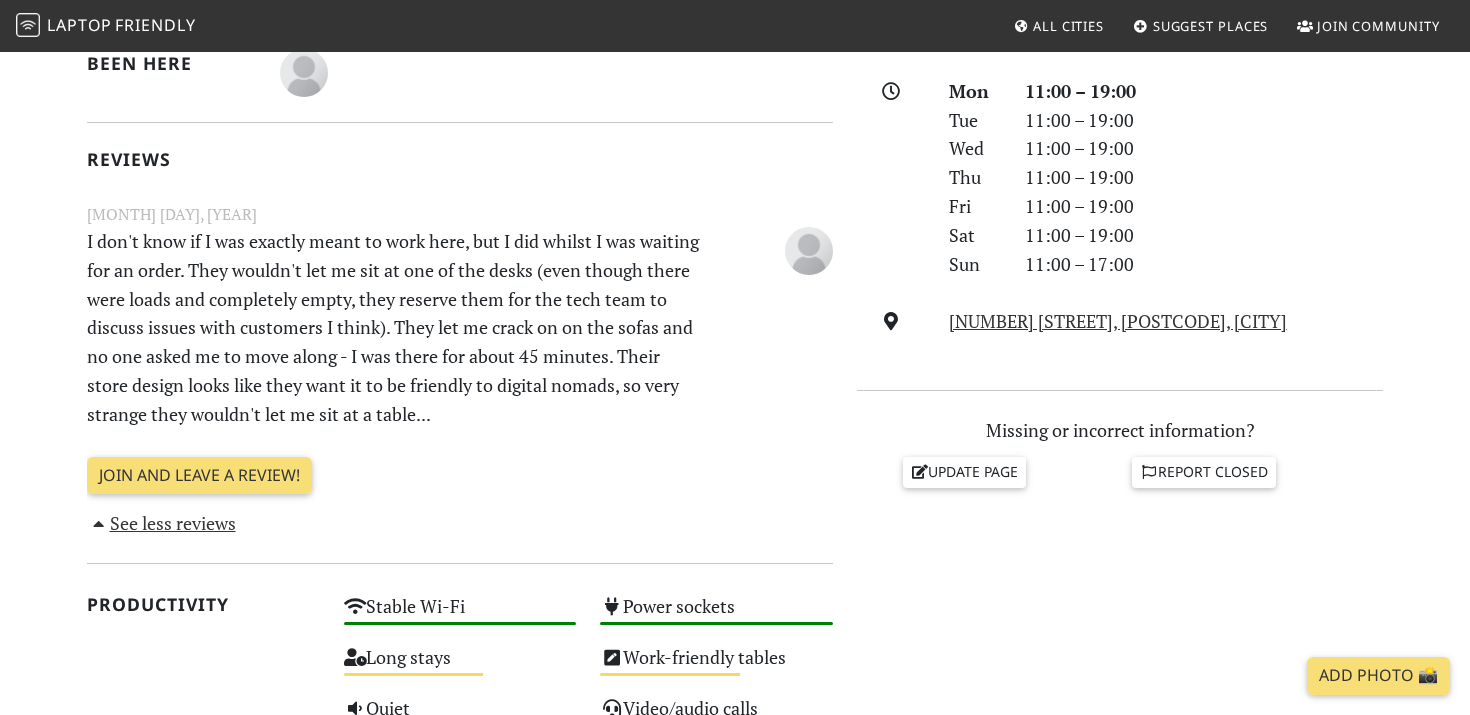 scroll, scrollTop: 563, scrollLeft: 0, axis: vertical 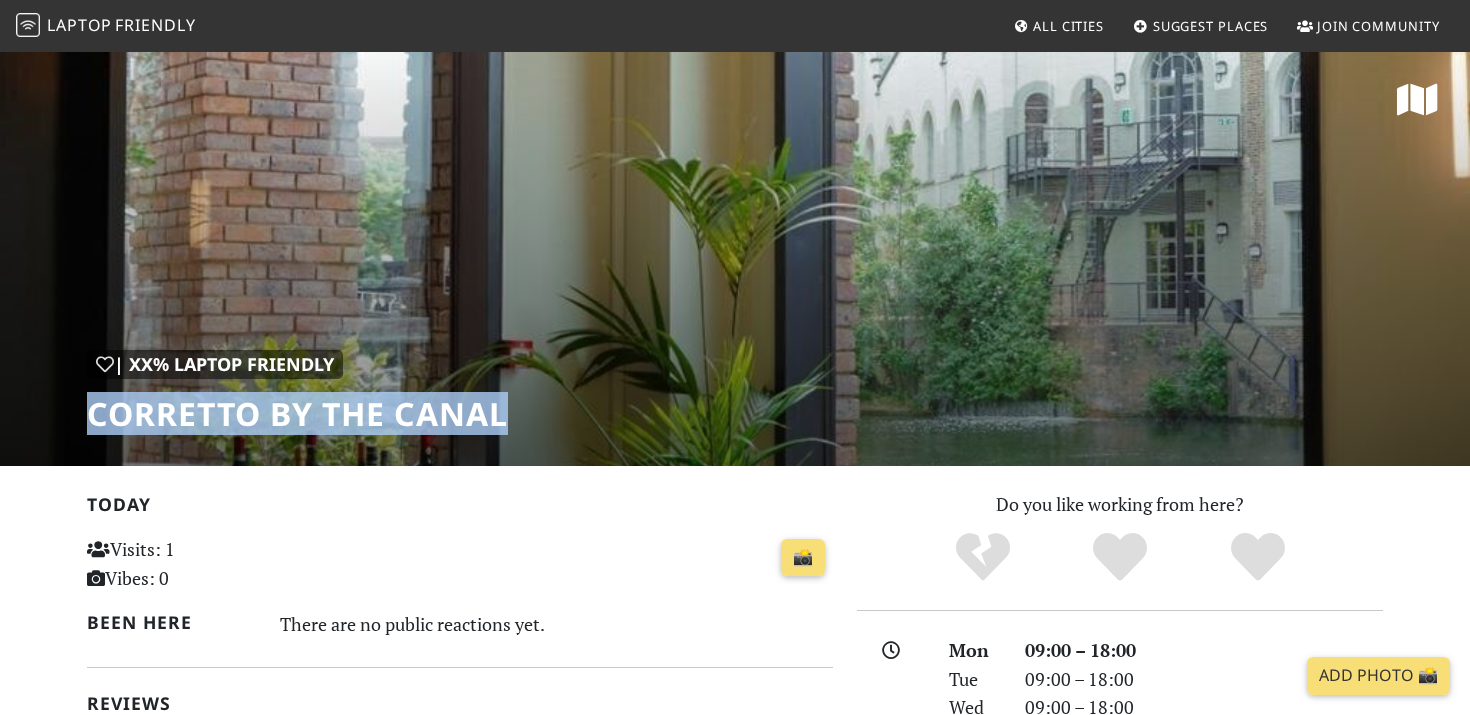 drag, startPoint x: 512, startPoint y: 422, endPoint x: 89, endPoint y: 420, distance: 423.00473 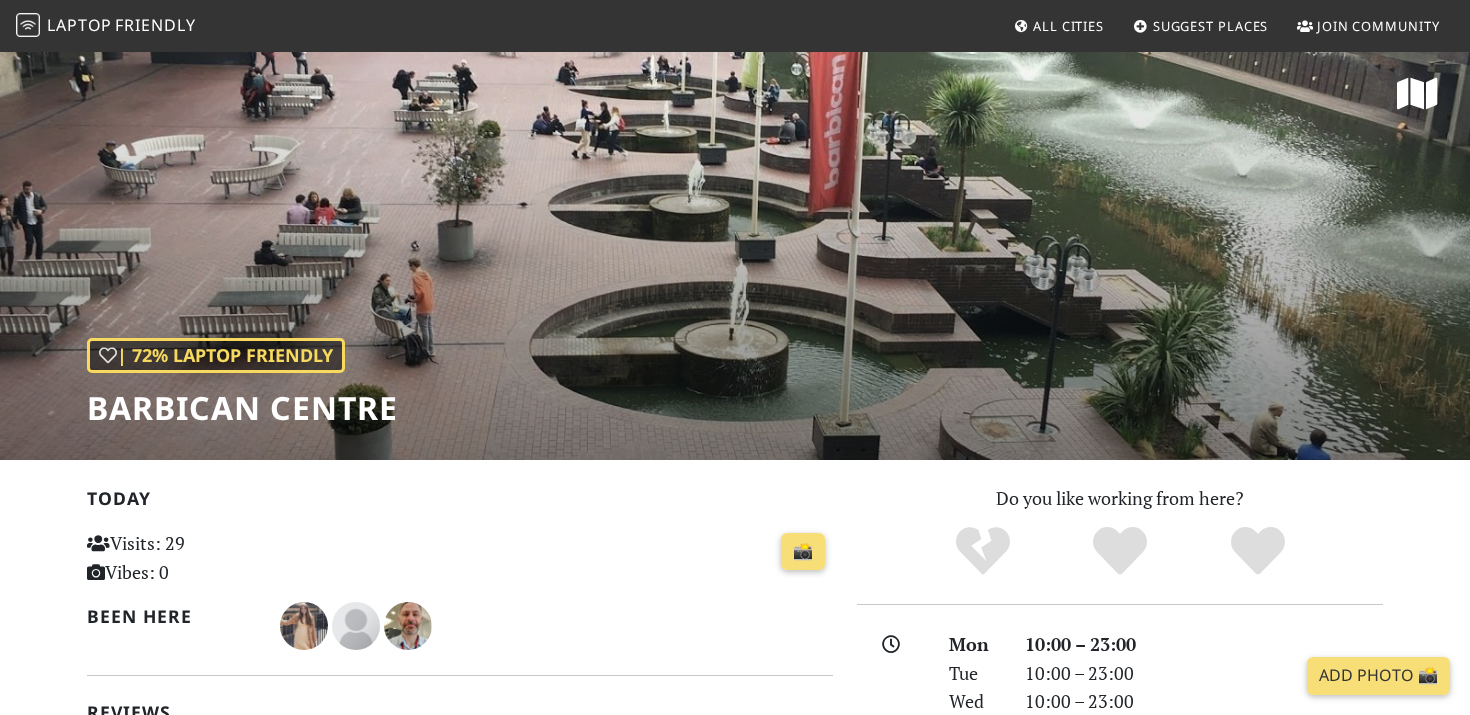 scroll, scrollTop: 0, scrollLeft: 0, axis: both 